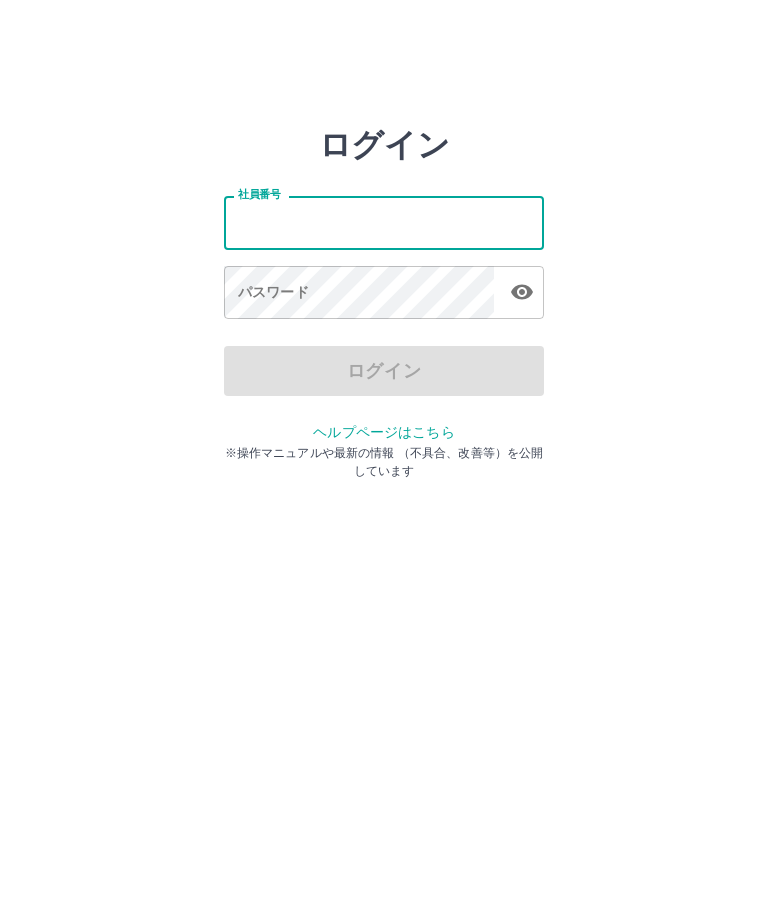 scroll, scrollTop: 0, scrollLeft: 0, axis: both 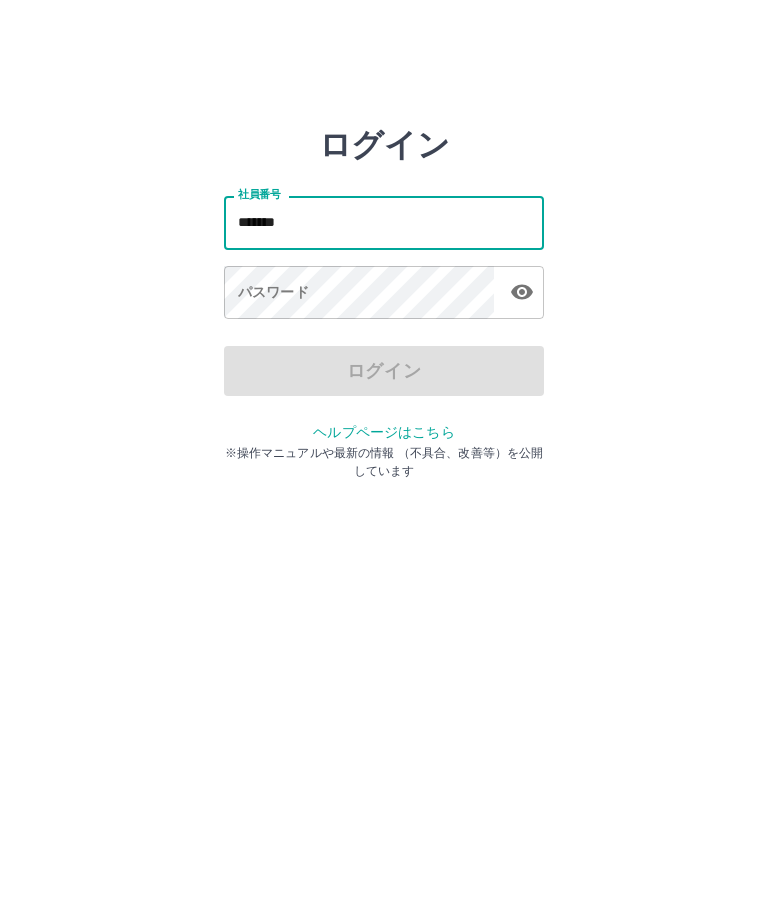 type on "*******" 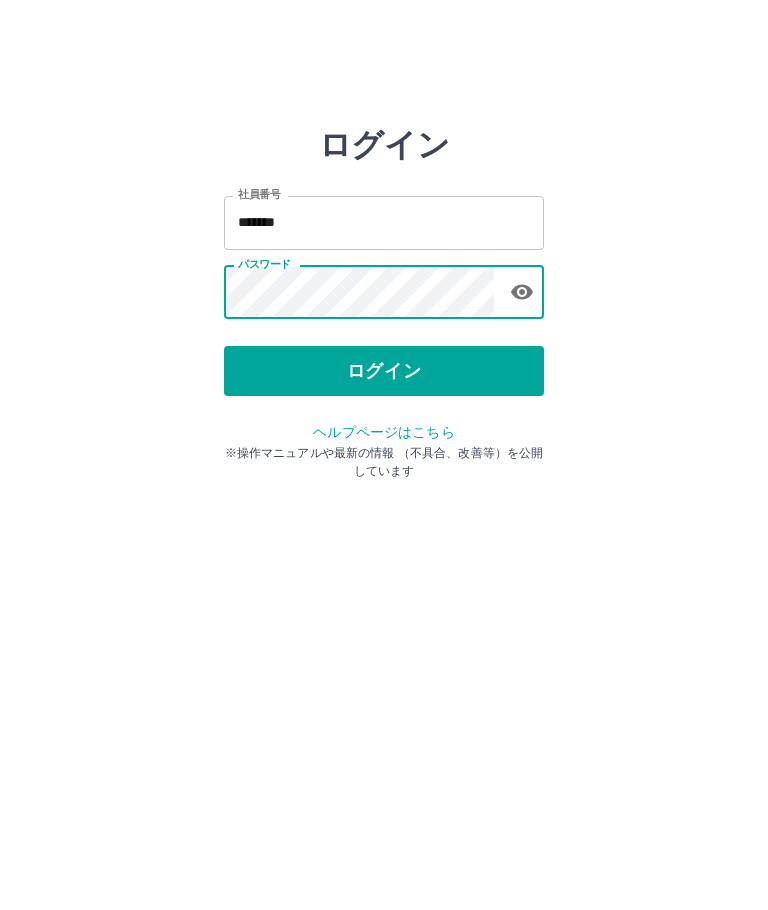 click on "ログイン" at bounding box center [384, 371] 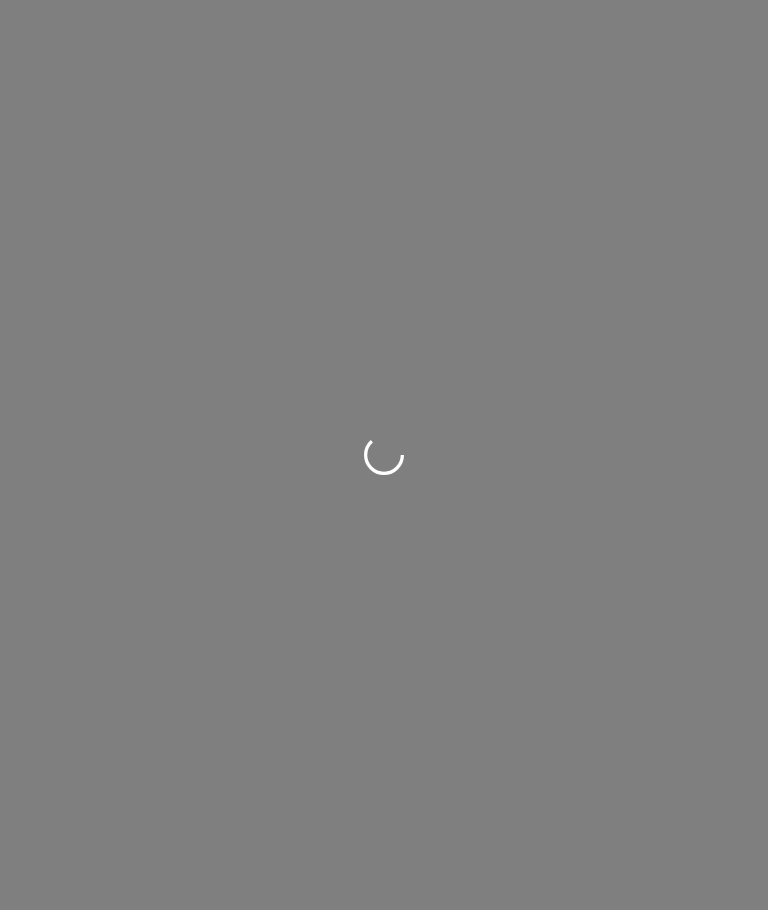 scroll, scrollTop: 0, scrollLeft: 0, axis: both 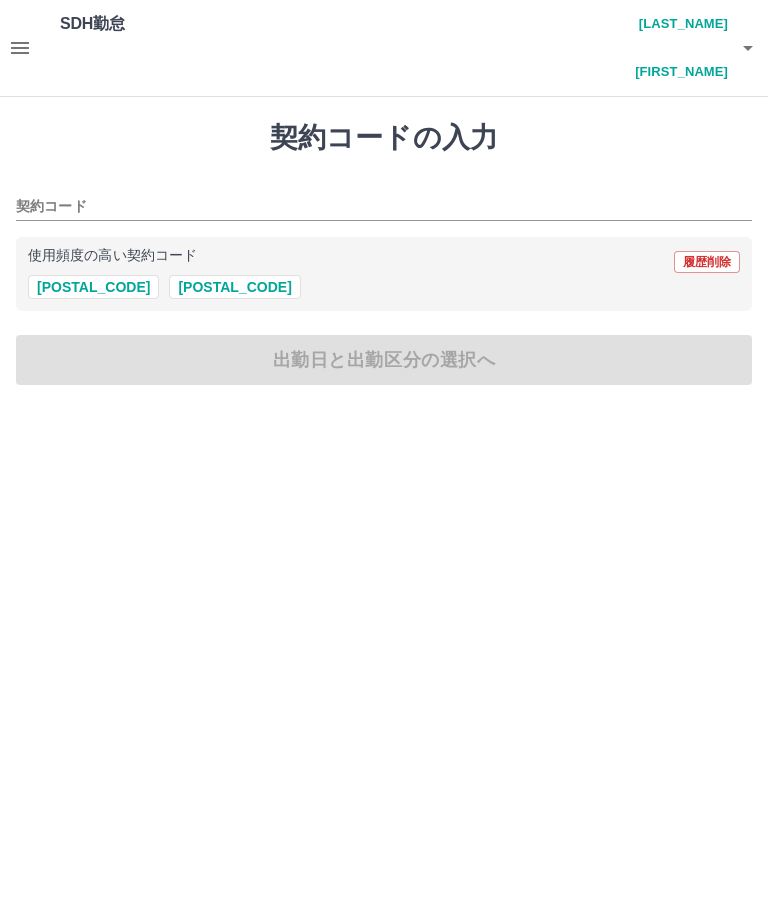 click on "[PHONE]" at bounding box center [234, 287] 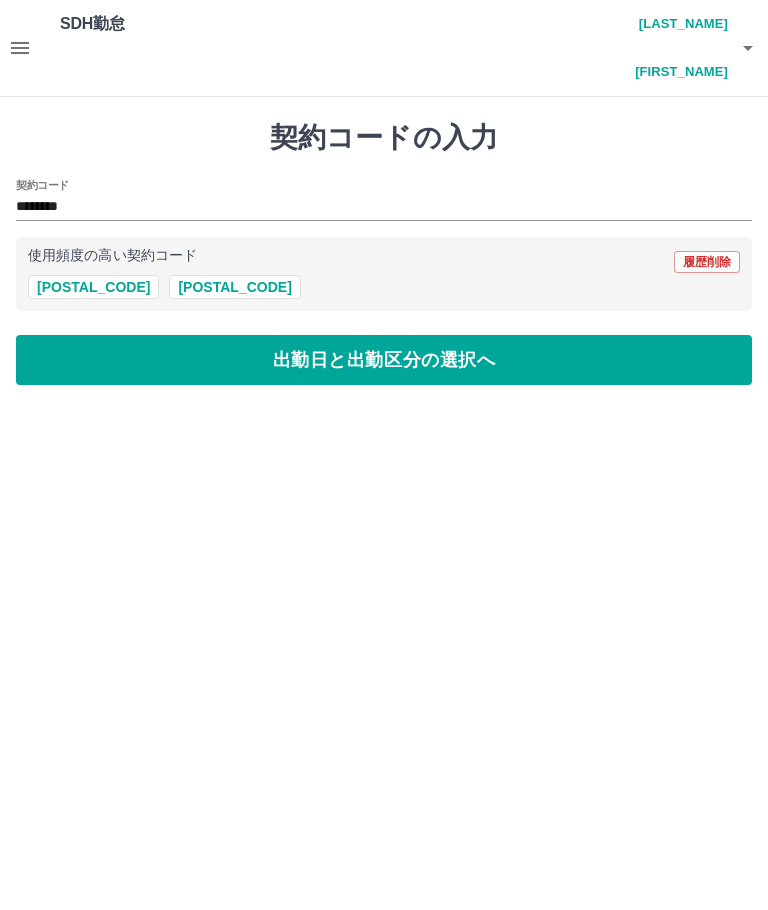 click on "出勤日と出勤区分の選択へ" at bounding box center [384, 360] 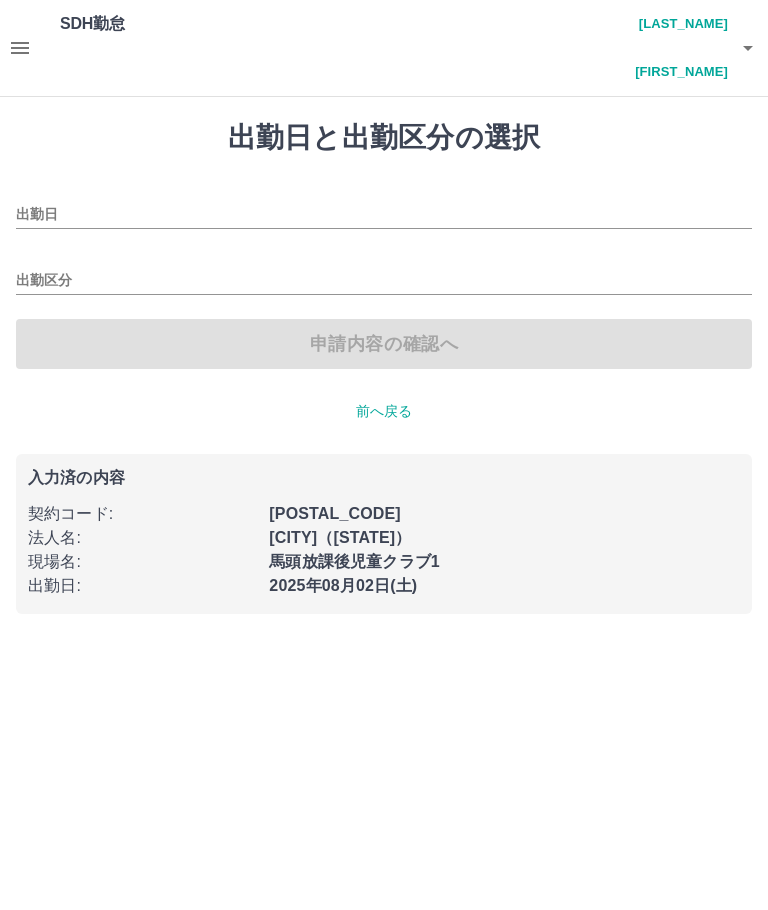 type on "**********" 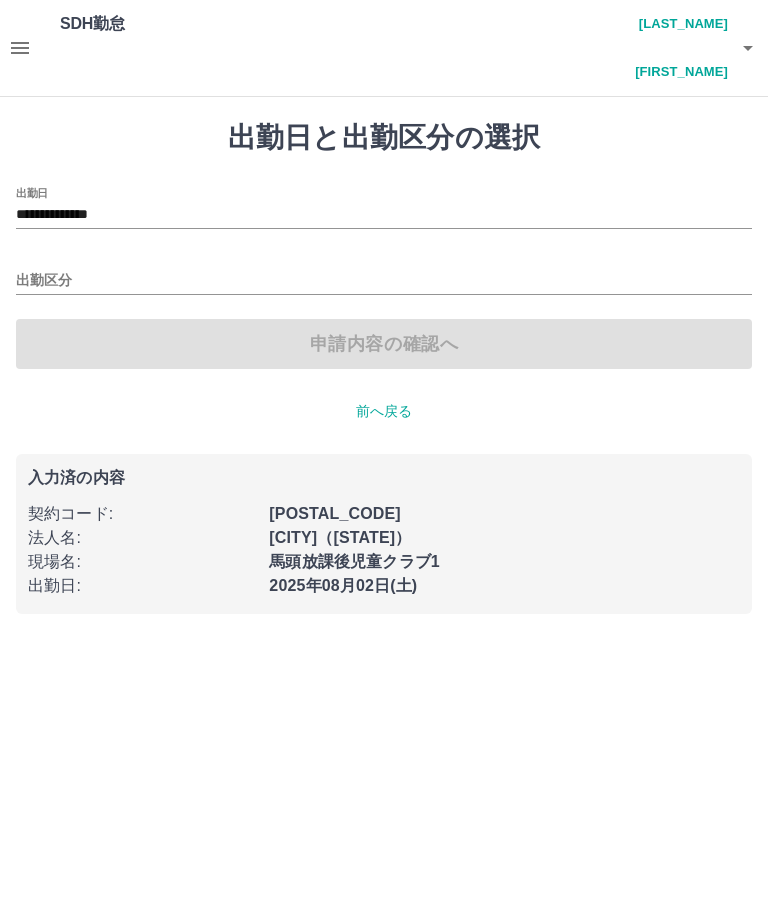 click on "出勤区分" at bounding box center (384, 281) 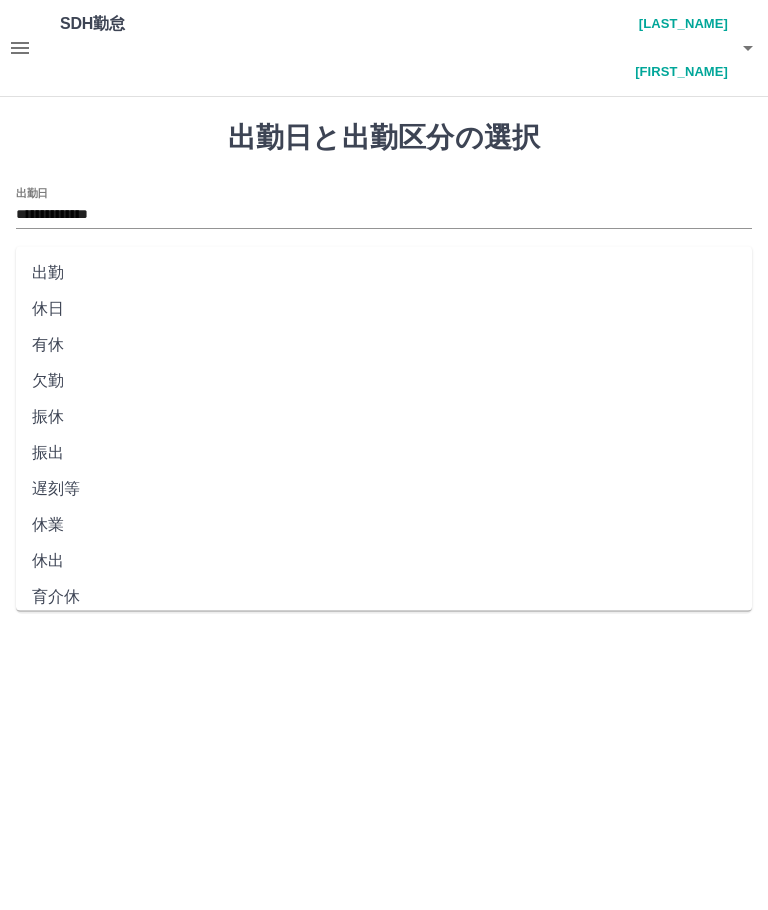 click on "出勤" at bounding box center (384, 273) 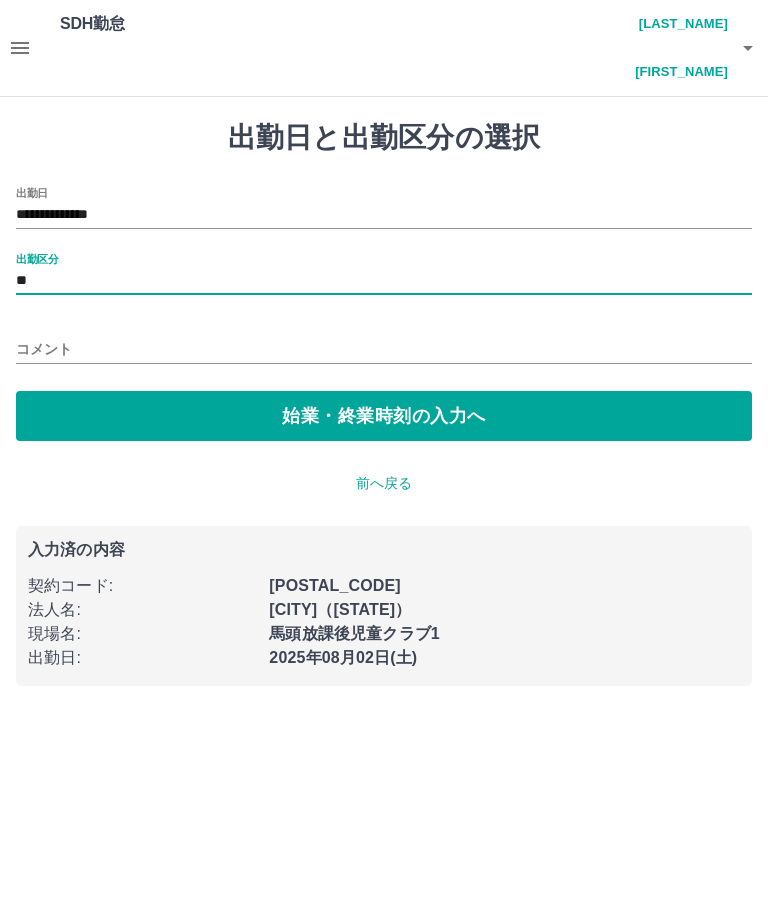 click on "始業・終業時刻の入力へ" at bounding box center [384, 416] 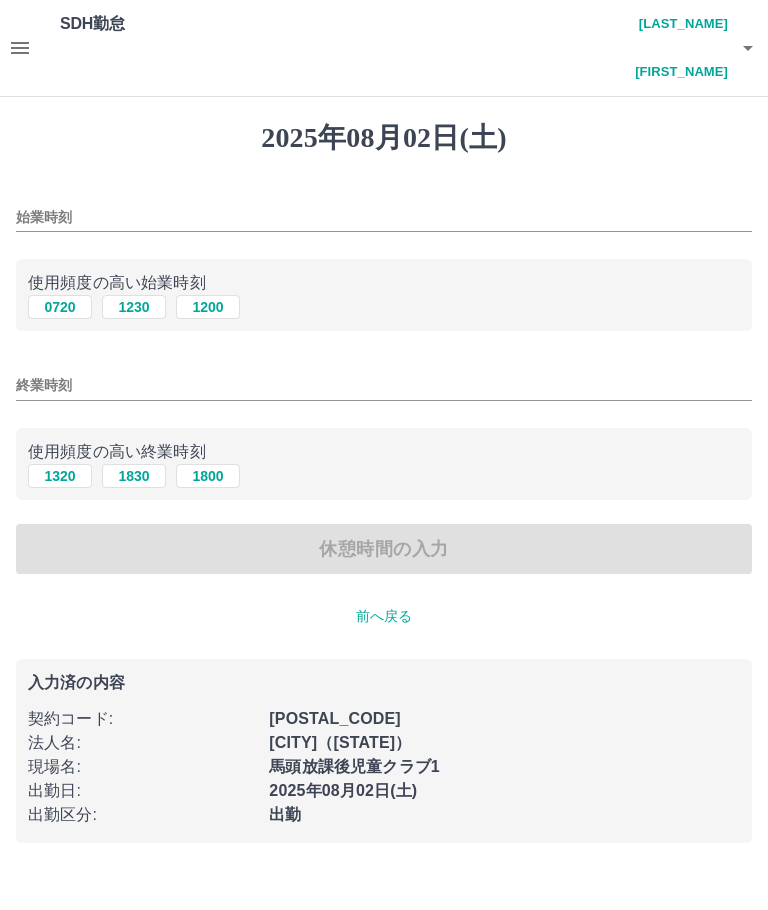 click on "始業時刻" at bounding box center (384, 217) 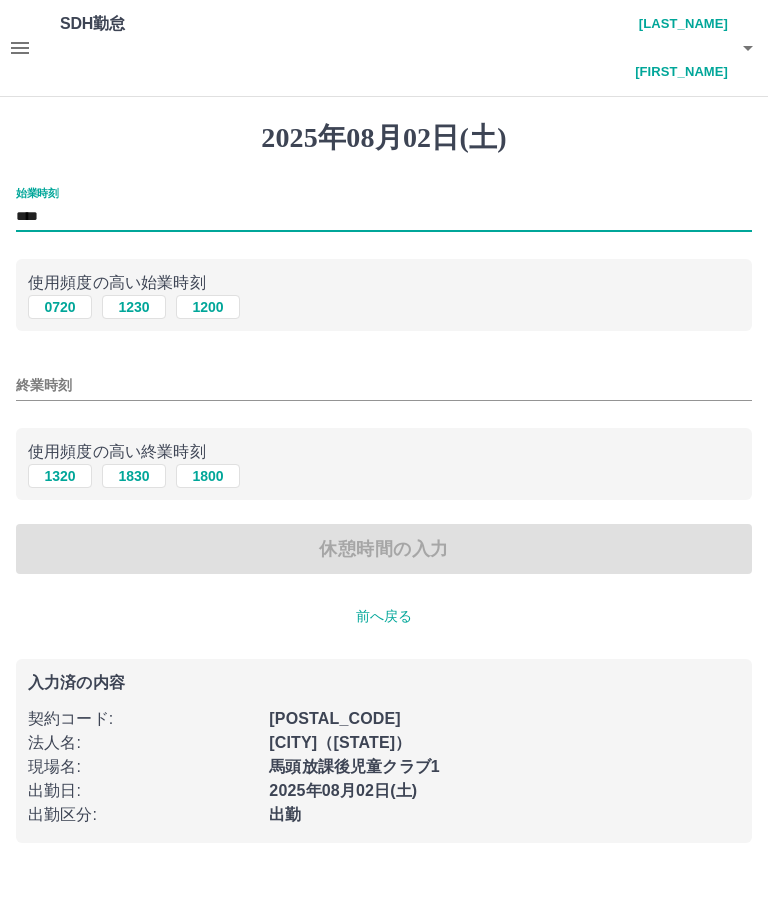 type on "****" 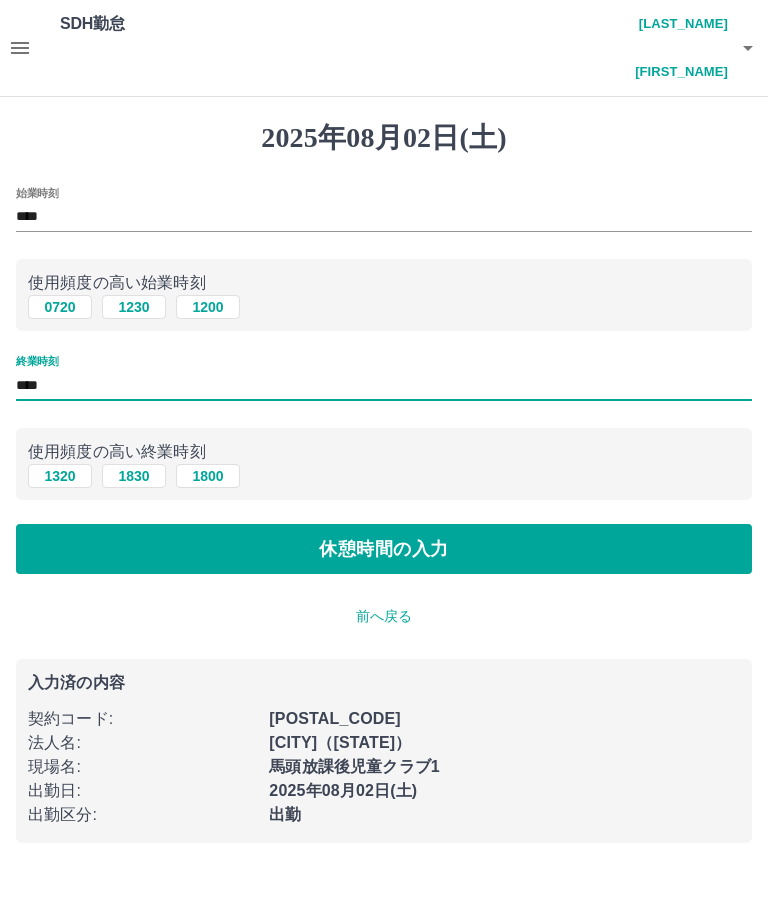 type on "****" 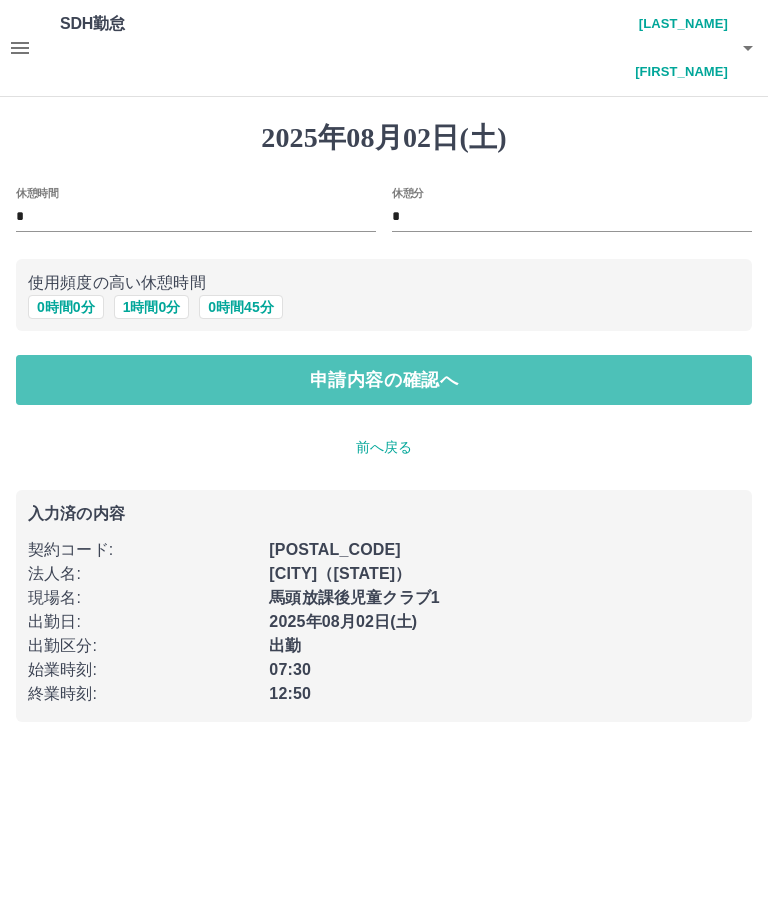 click on "申請内容の確認へ" at bounding box center [384, 380] 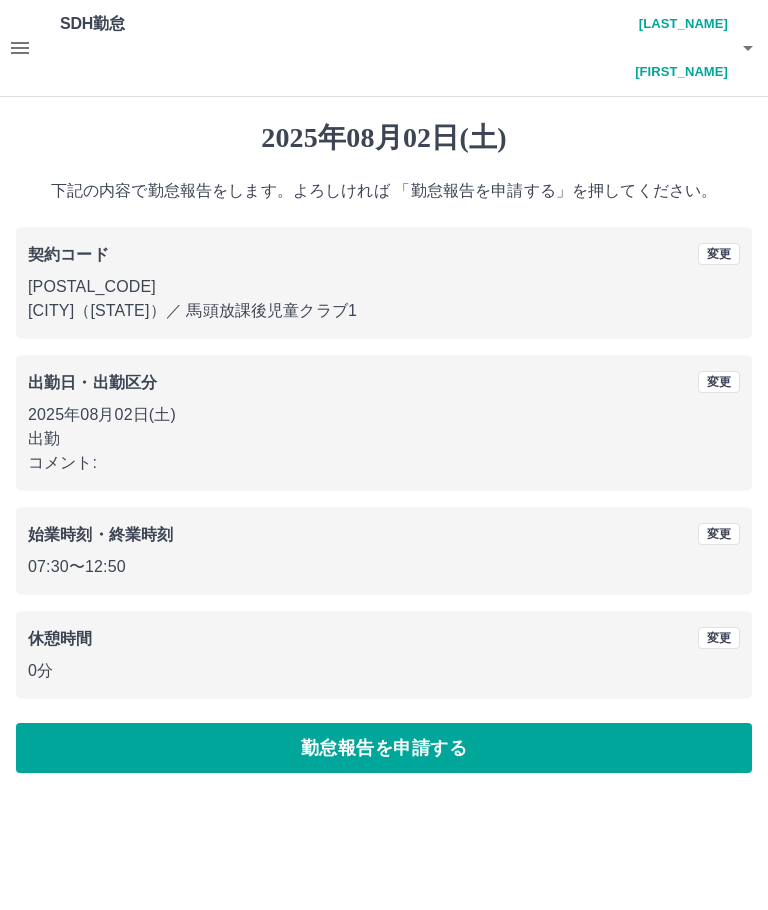 click on "勤怠報告を申請する" at bounding box center (384, 748) 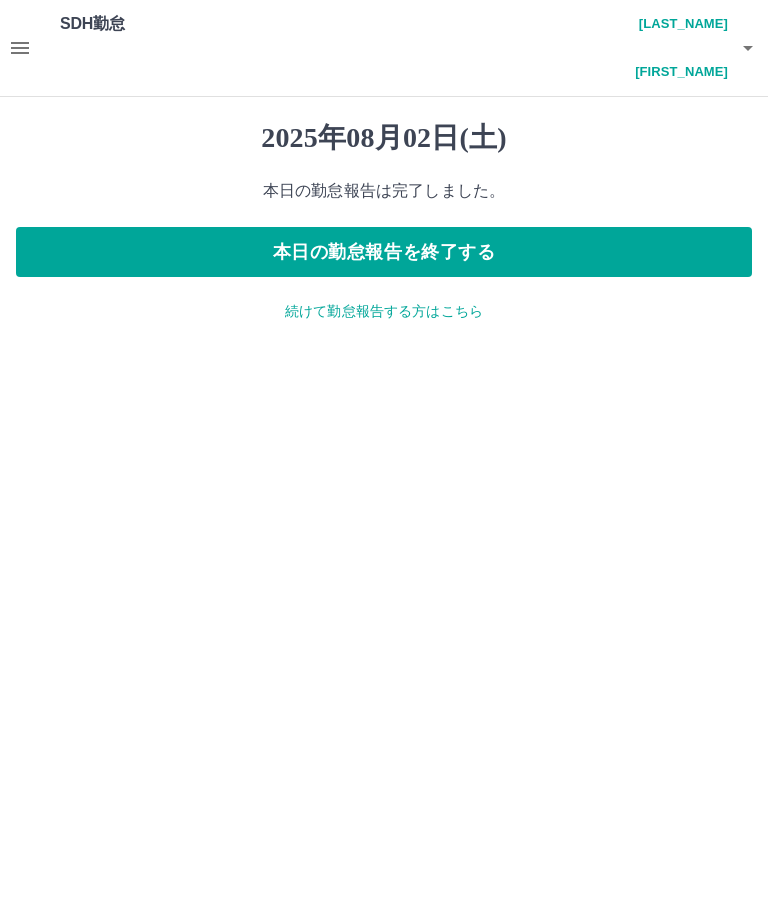 click on "続けて勤怠報告する方はこちら" at bounding box center [384, 311] 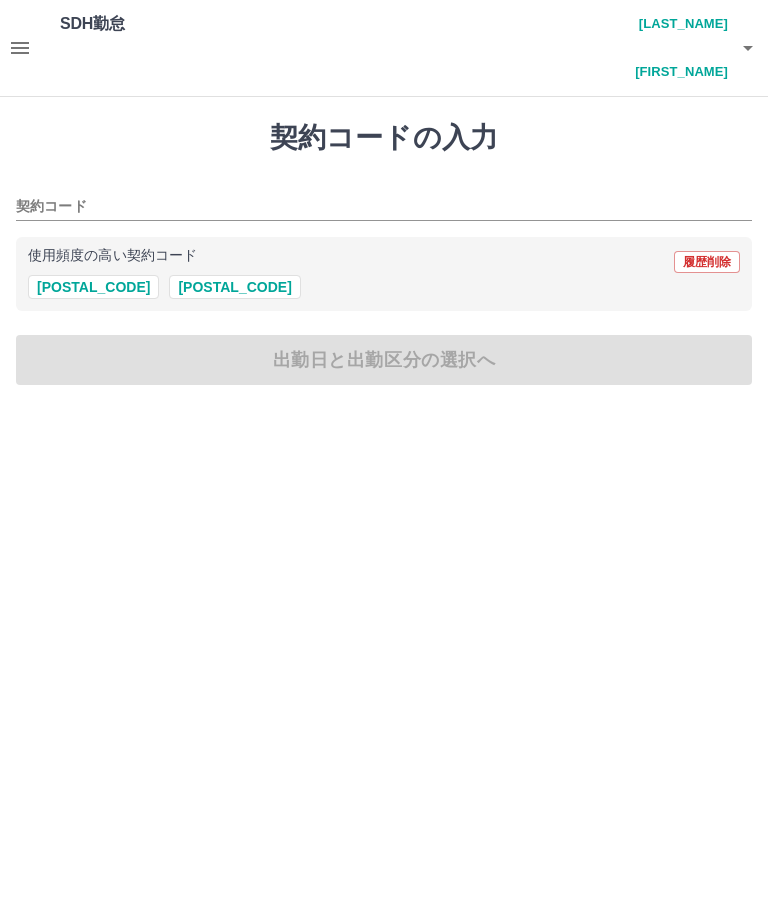 click on "41201001" at bounding box center (234, 287) 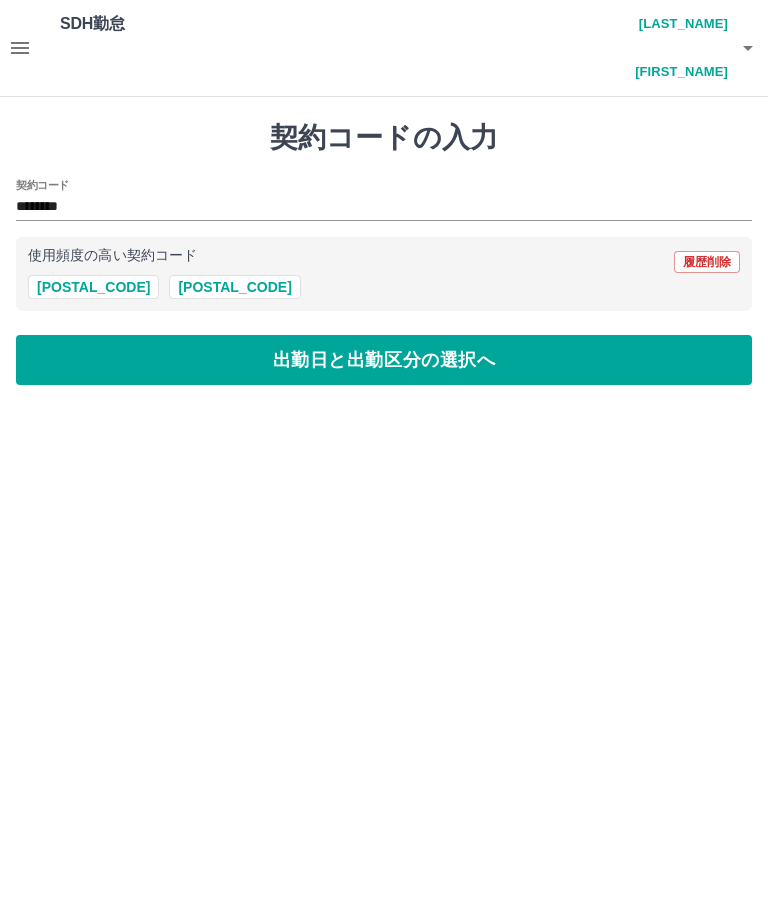click on "出勤日と出勤区分の選択へ" at bounding box center [384, 360] 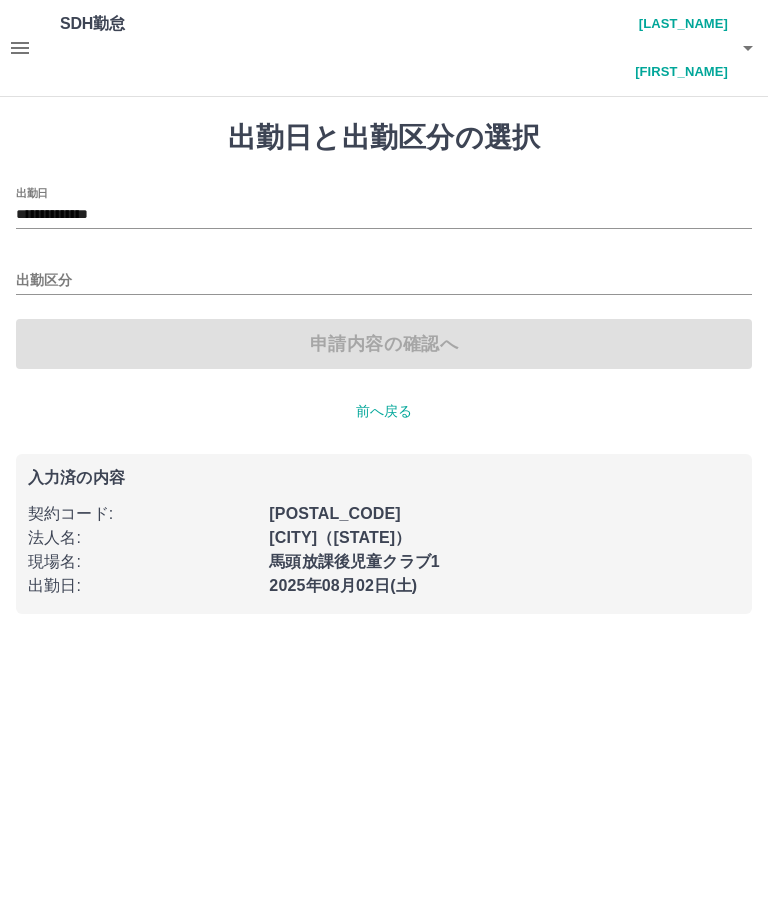 click on "**********" at bounding box center (384, 215) 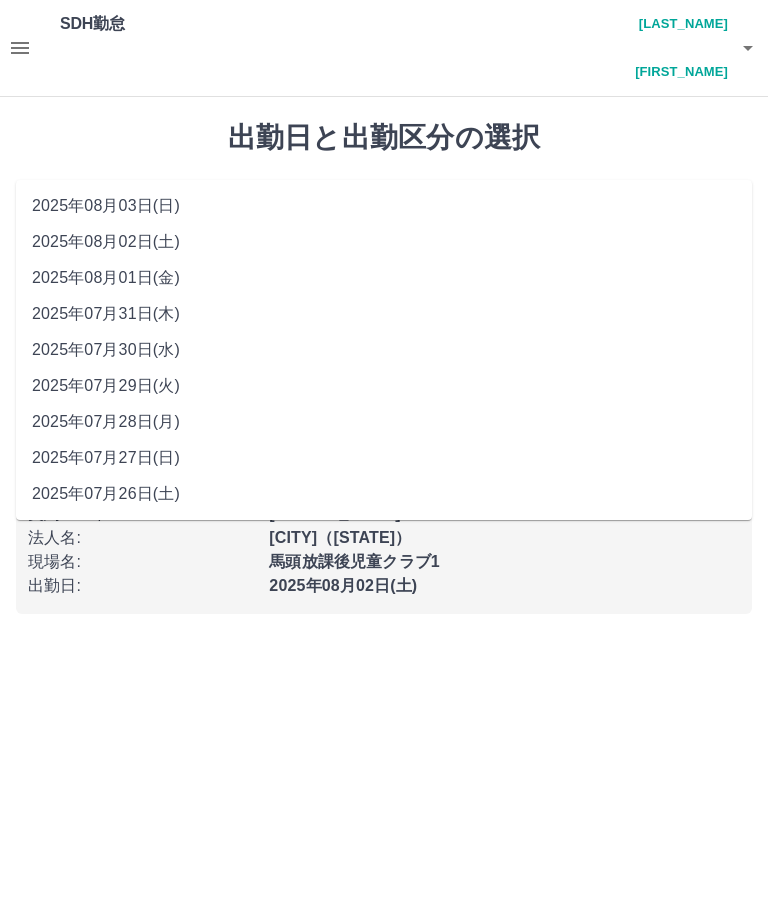 click on "2025年08月03日(日)" at bounding box center [384, 206] 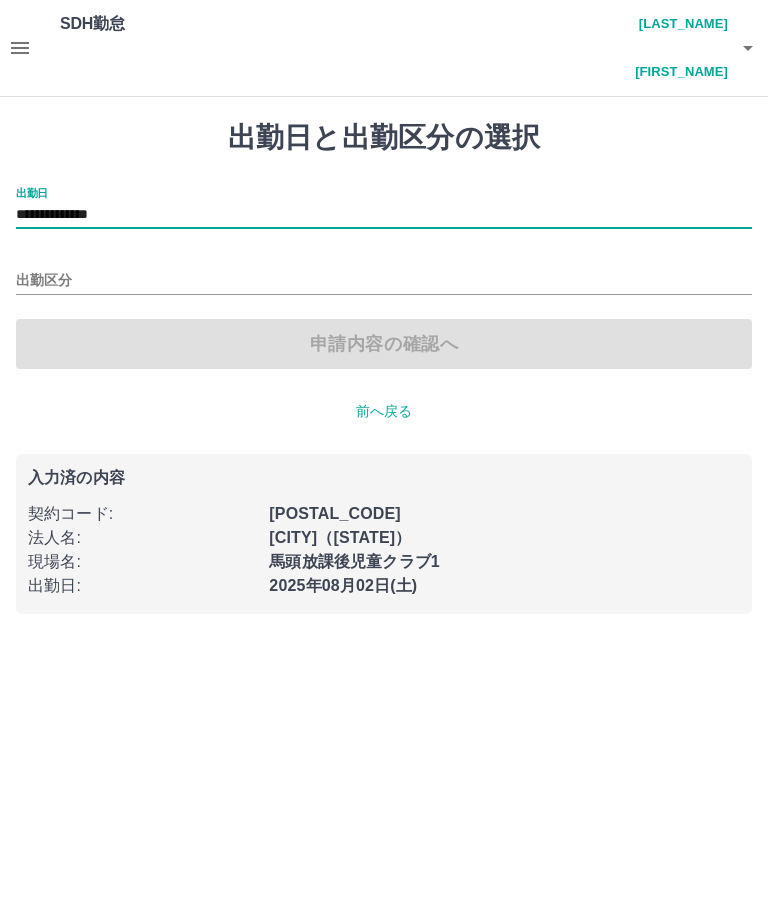 type on "**********" 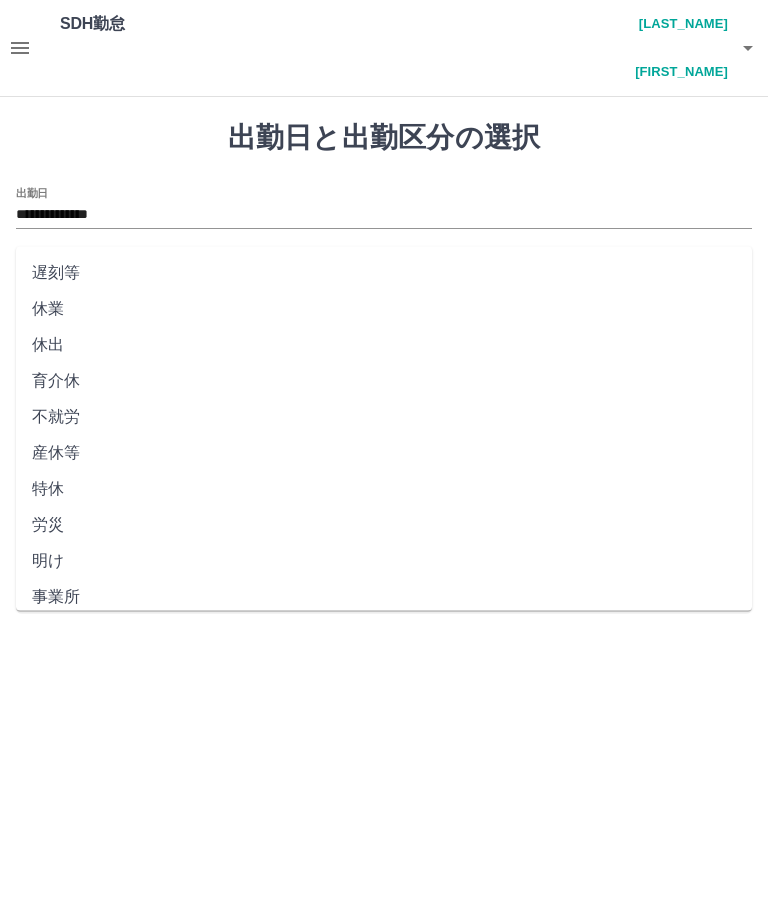scroll, scrollTop: 240, scrollLeft: 0, axis: vertical 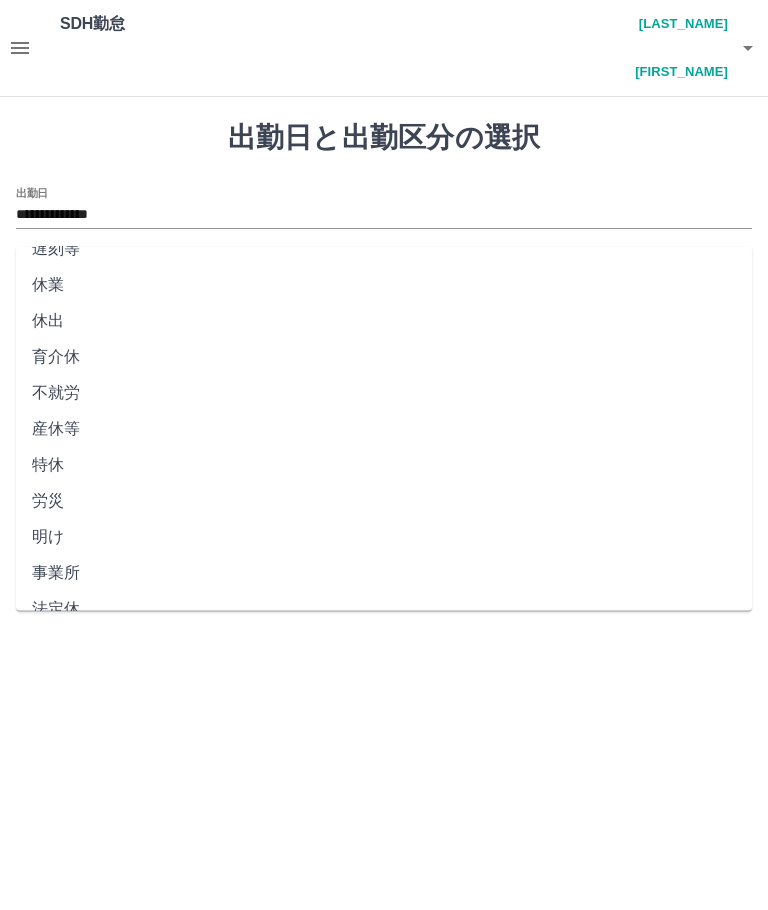click on "法定休" at bounding box center (384, 609) 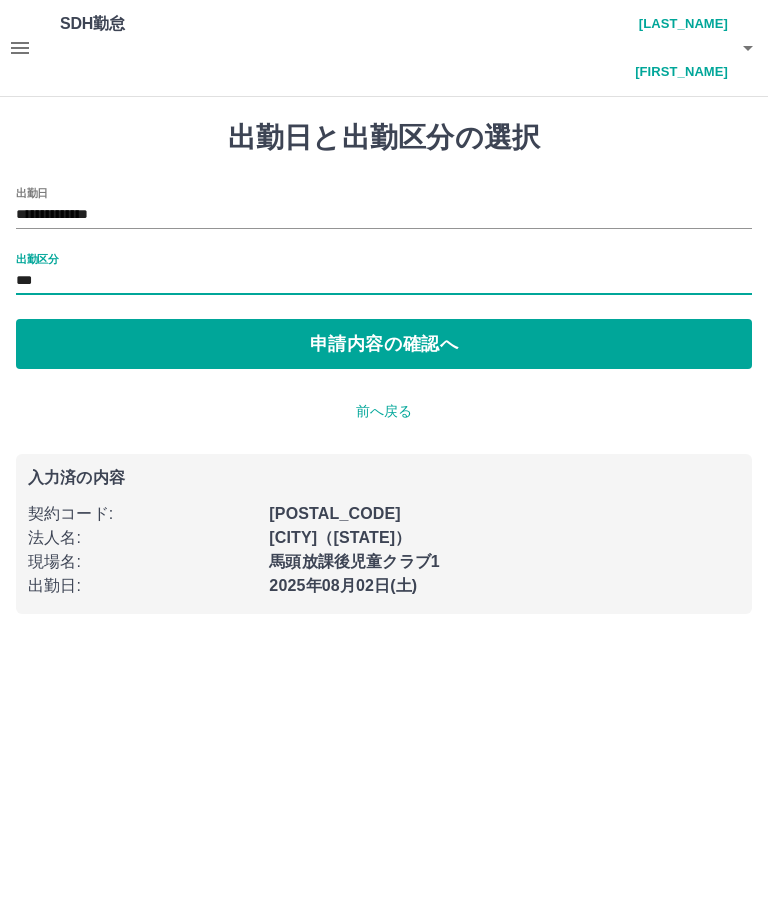 type on "***" 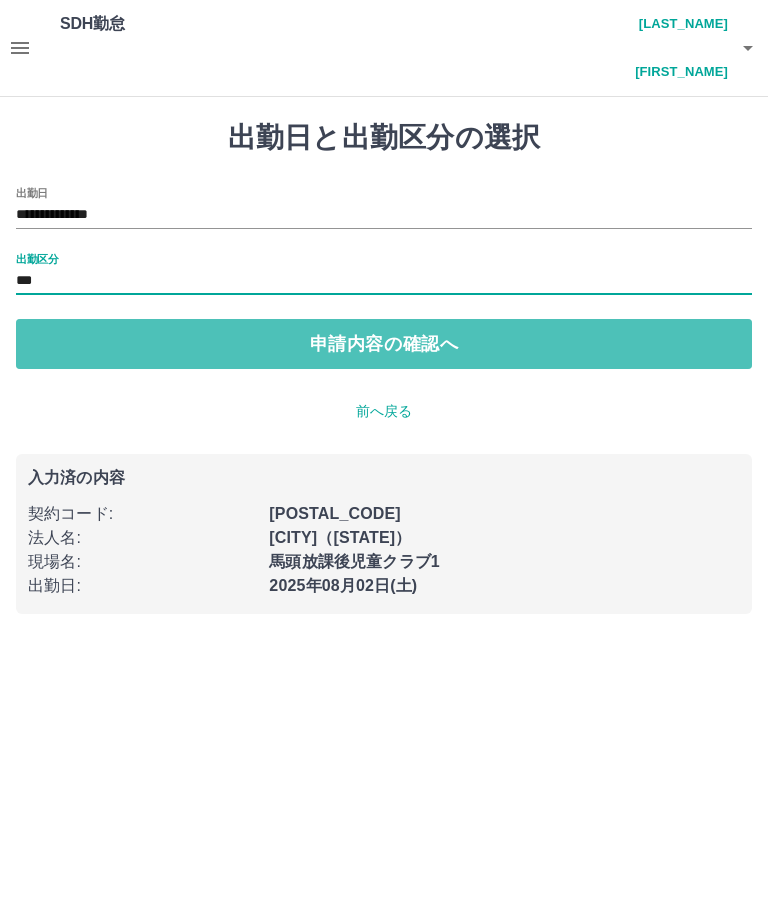 click on "申請内容の確認へ" at bounding box center [384, 344] 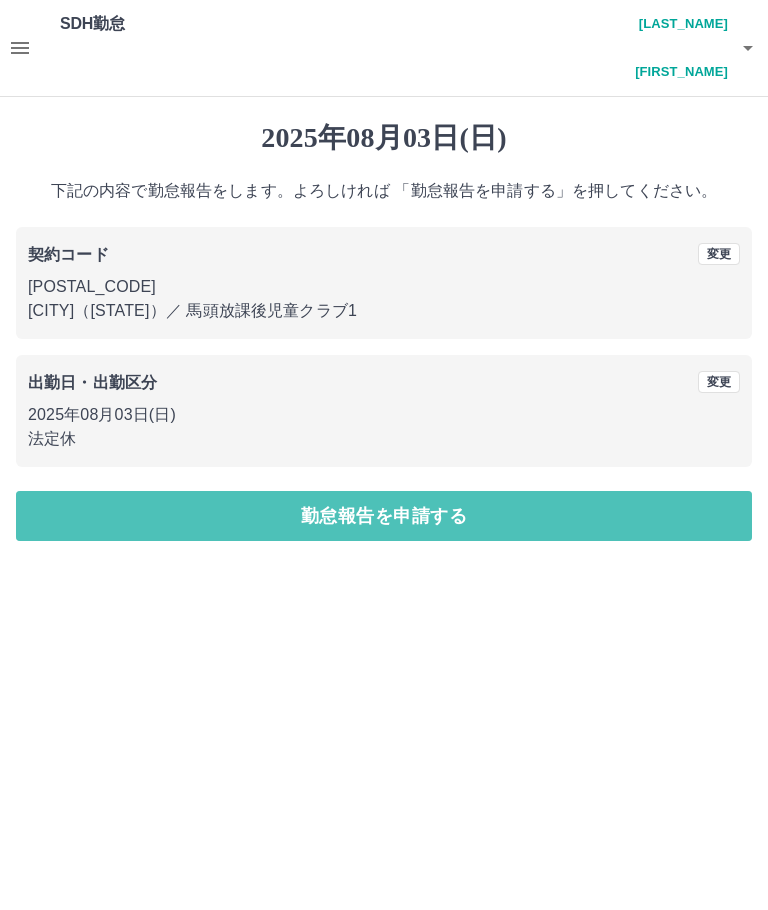 click on "勤怠報告を申請する" at bounding box center [384, 516] 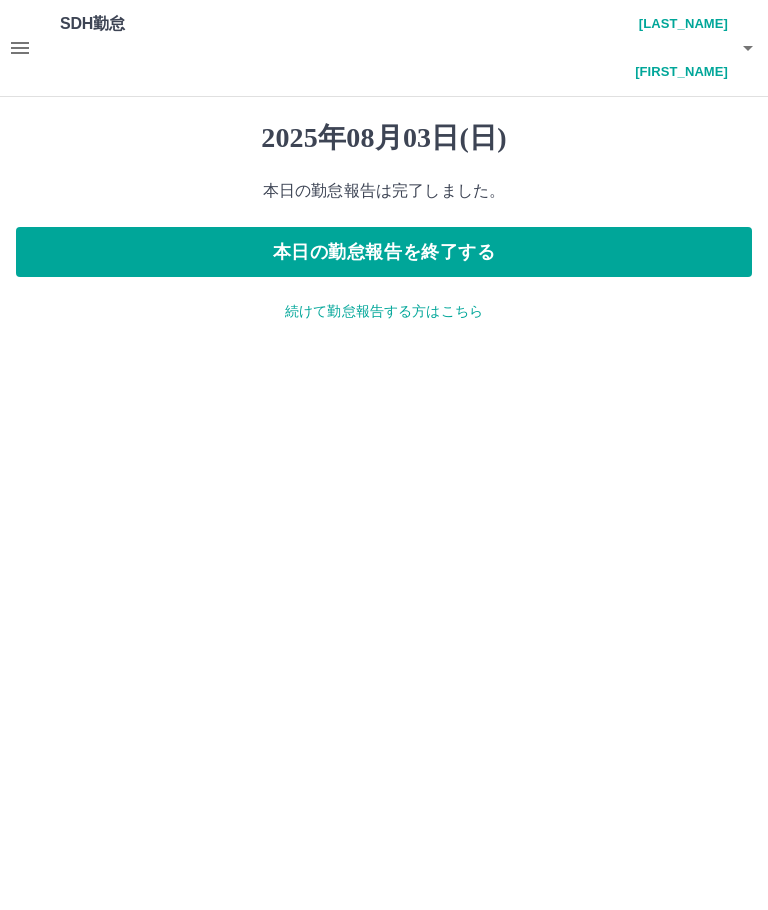click 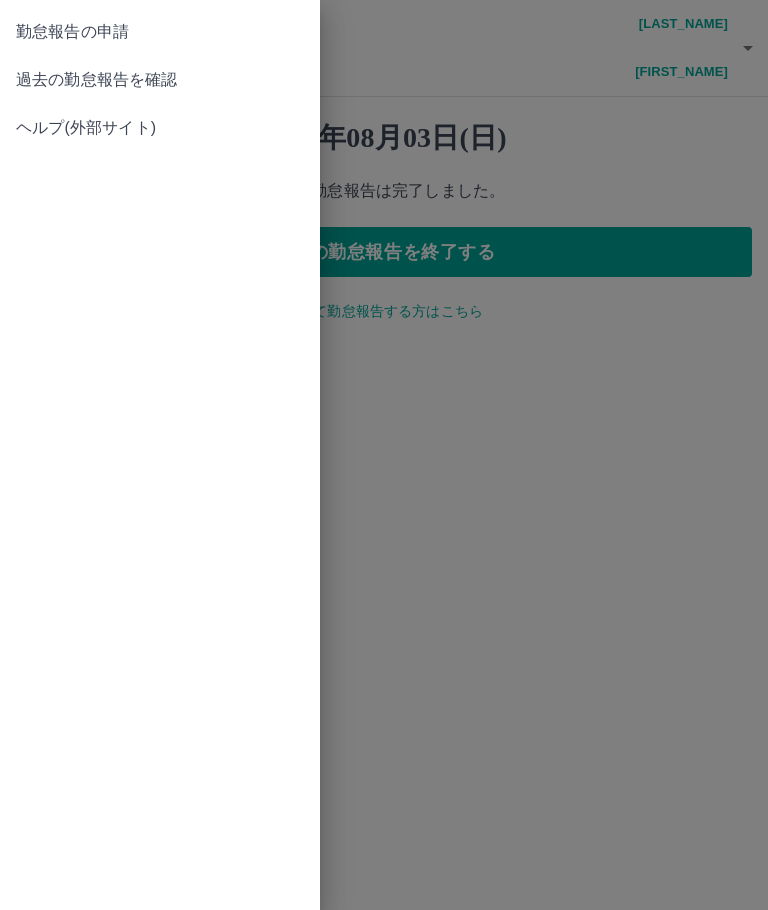 click on "過去の勤怠報告を確認" at bounding box center (160, 80) 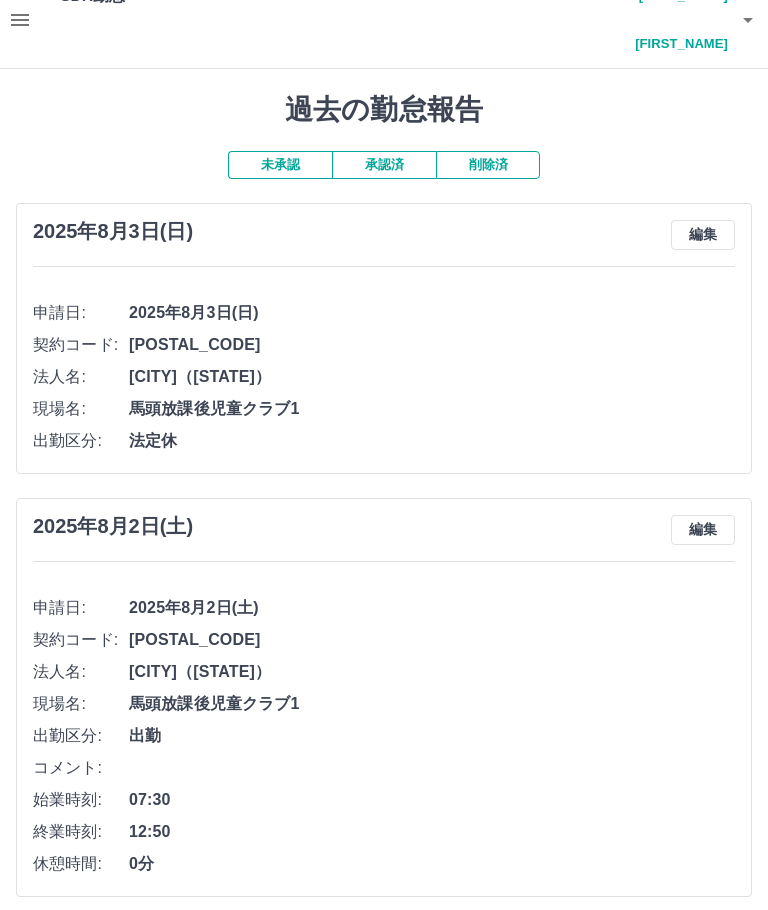 scroll, scrollTop: 12, scrollLeft: 0, axis: vertical 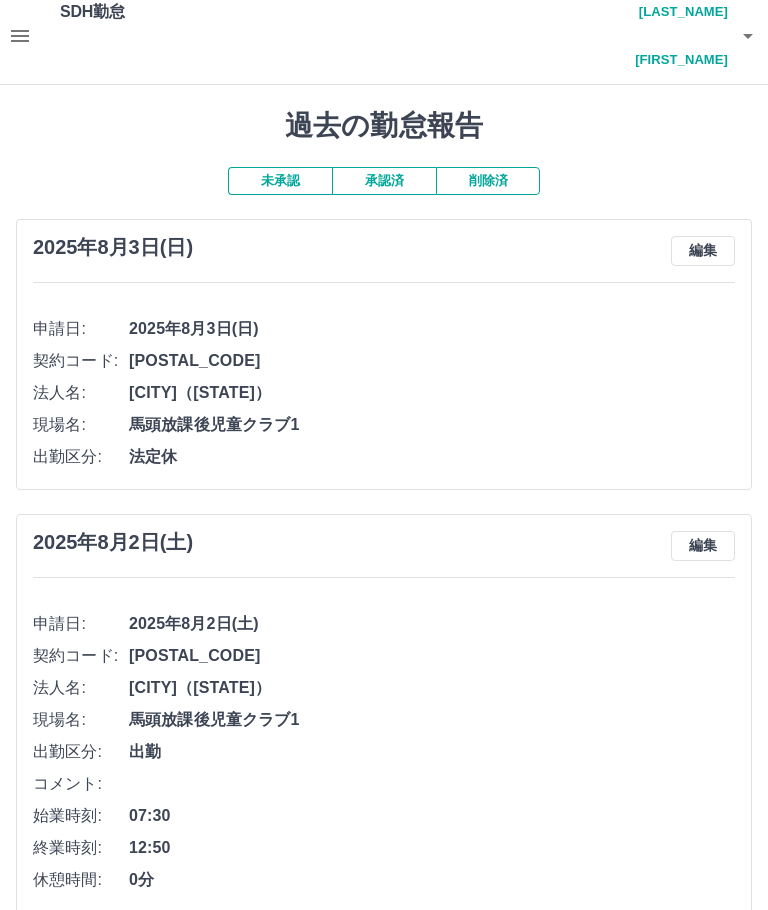 click on "高原　満菜映" at bounding box center (668, 36) 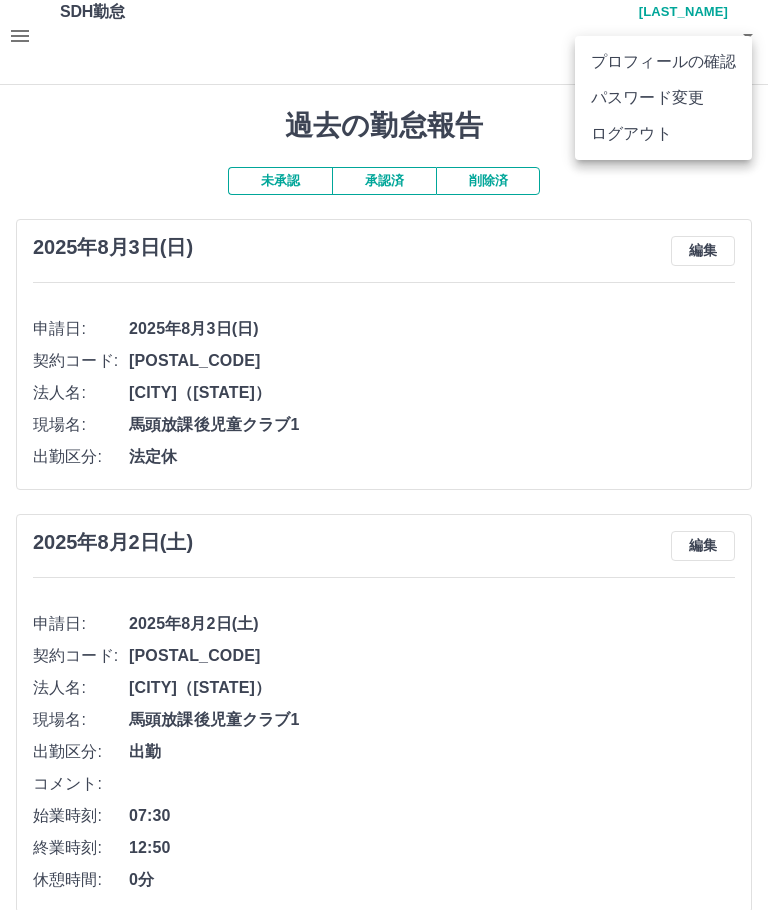 click on "ログアウト" at bounding box center (663, 134) 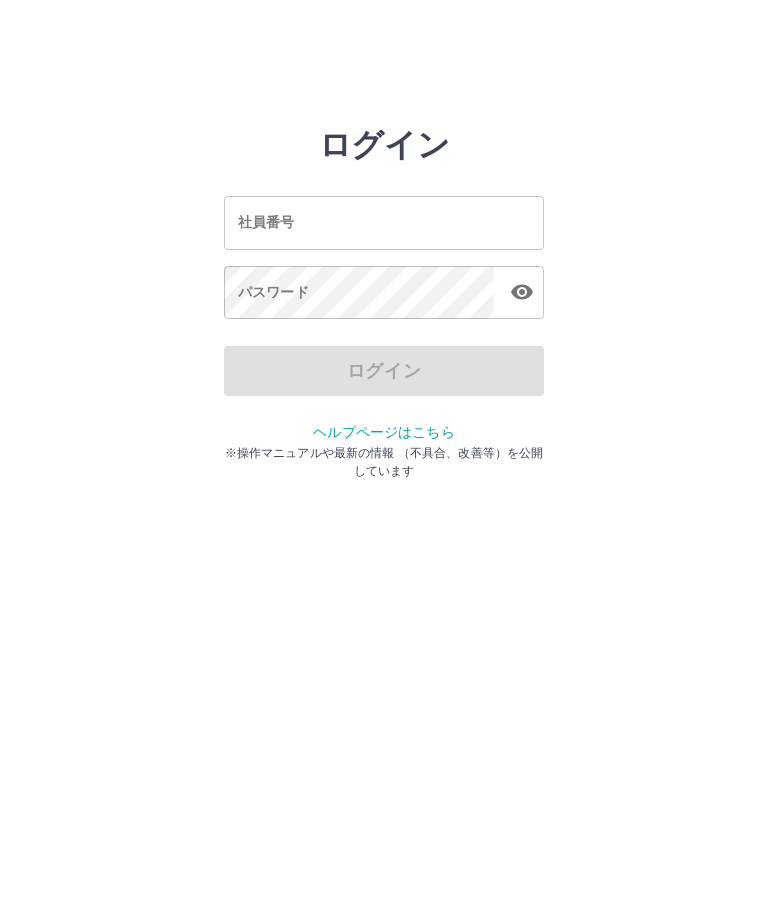 scroll, scrollTop: 0, scrollLeft: 0, axis: both 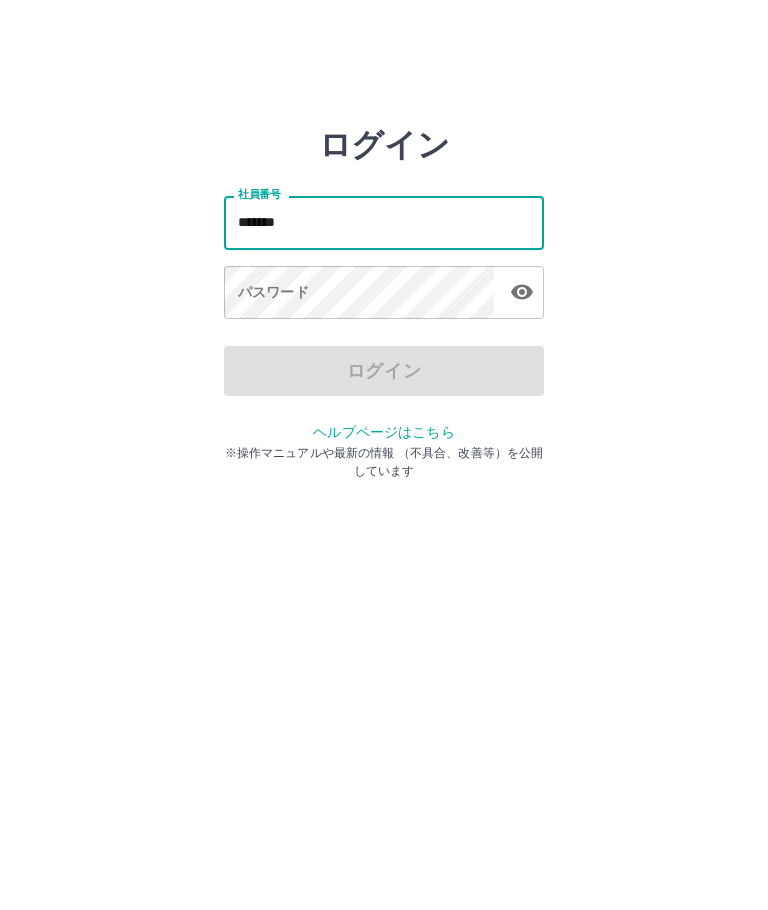 type on "*******" 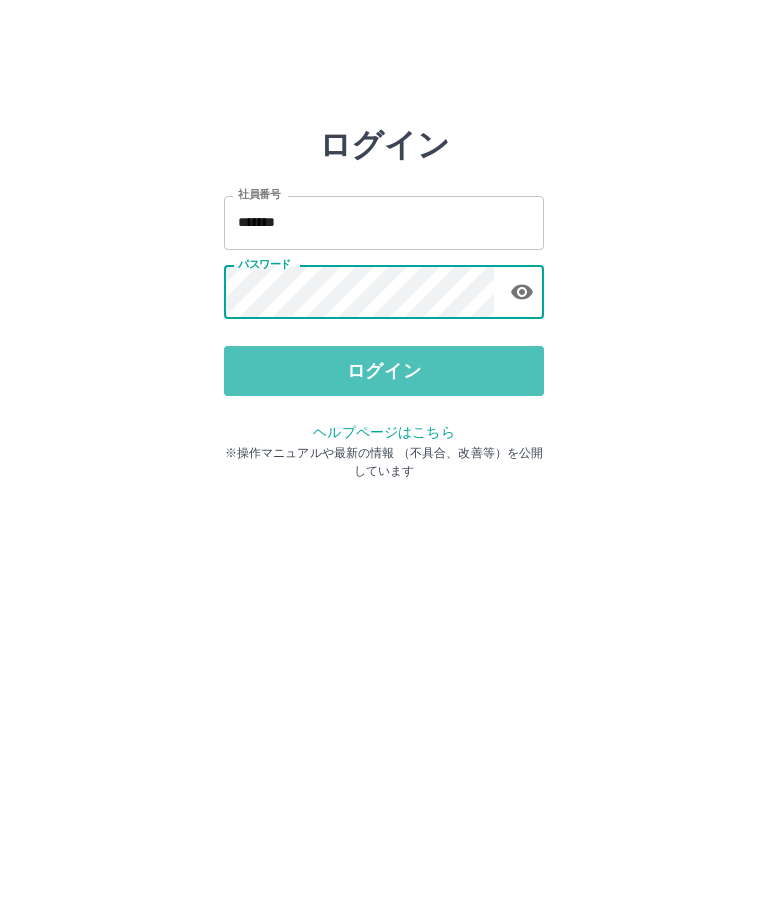 click on "ログイン" at bounding box center (384, 371) 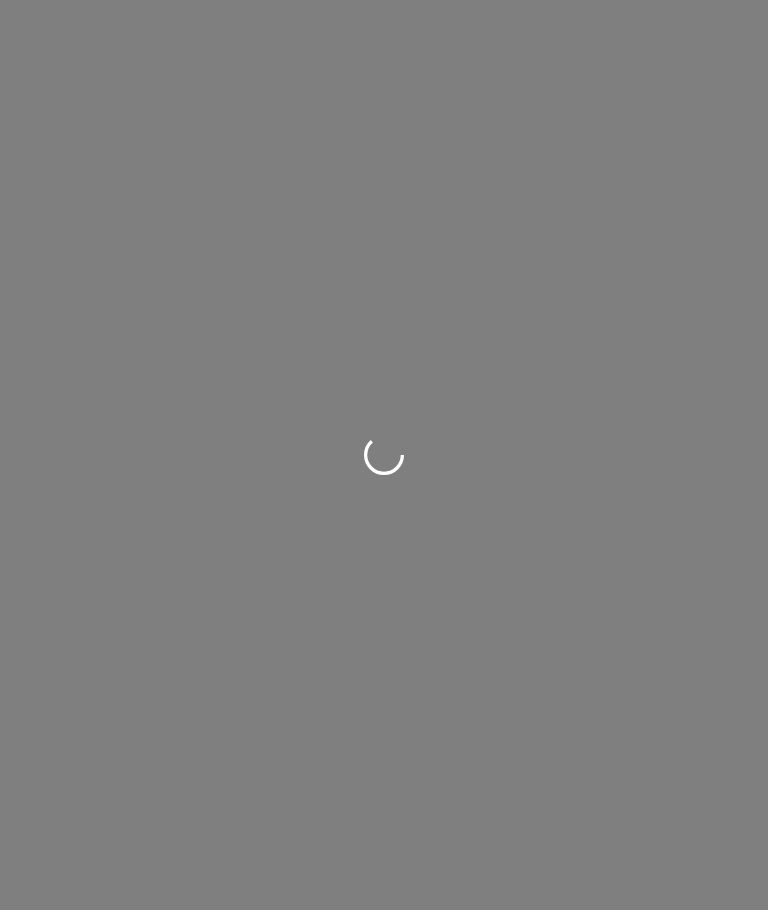 scroll, scrollTop: 0, scrollLeft: 0, axis: both 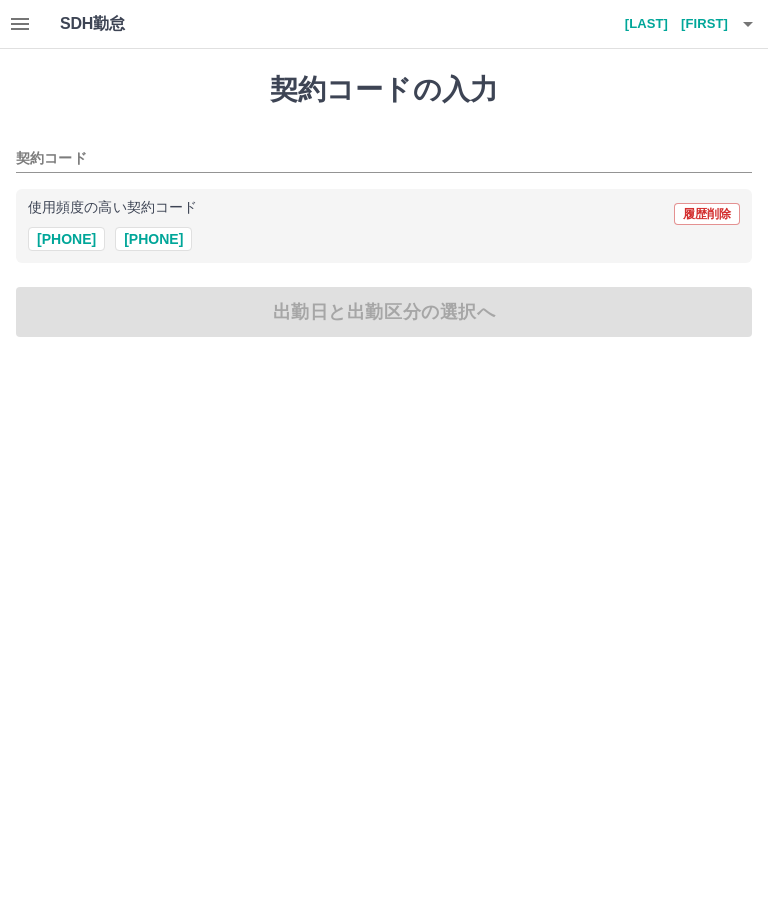 click on "[PHONE]" at bounding box center [66, 239] 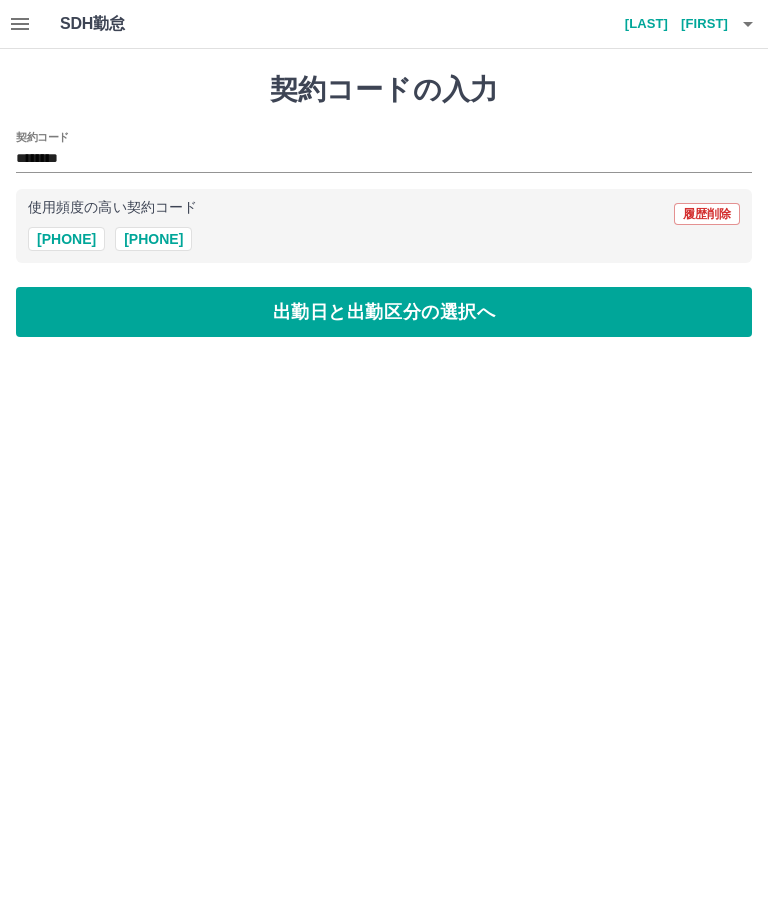 click on "出勤日と出勤区分の選択へ" at bounding box center (384, 312) 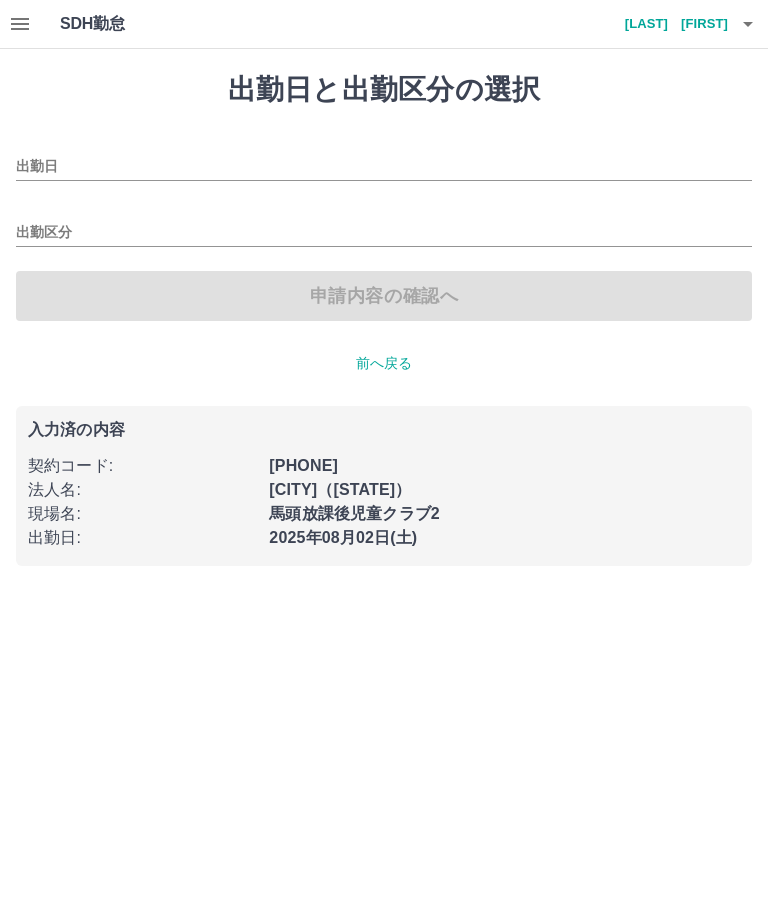 type on "**********" 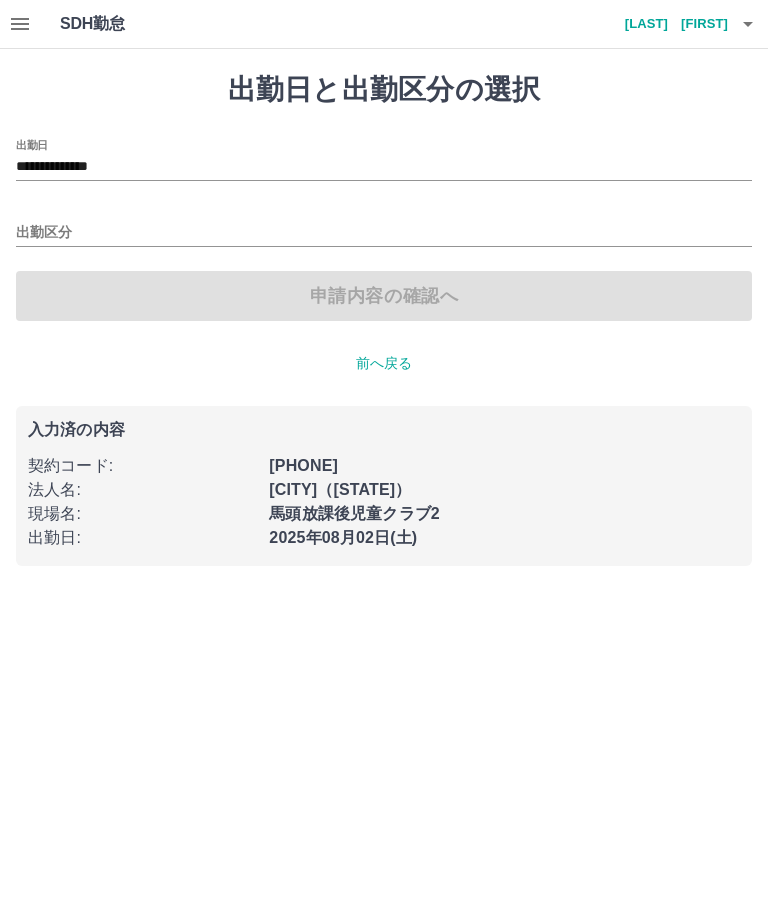 click on "出勤区分" at bounding box center [384, 233] 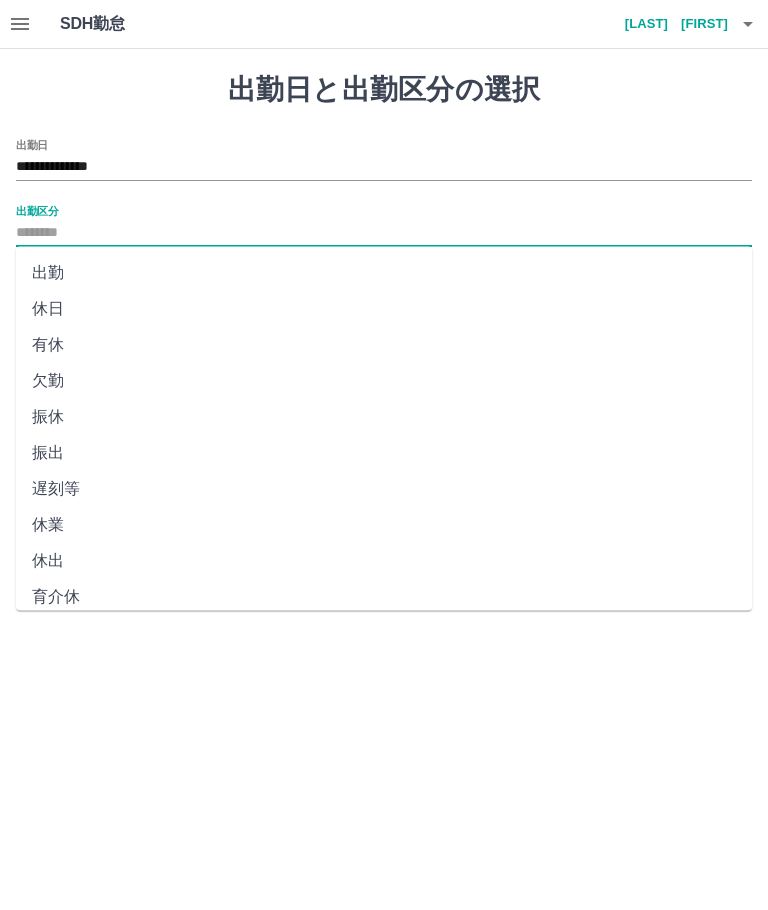 click on "出勤" at bounding box center (384, 273) 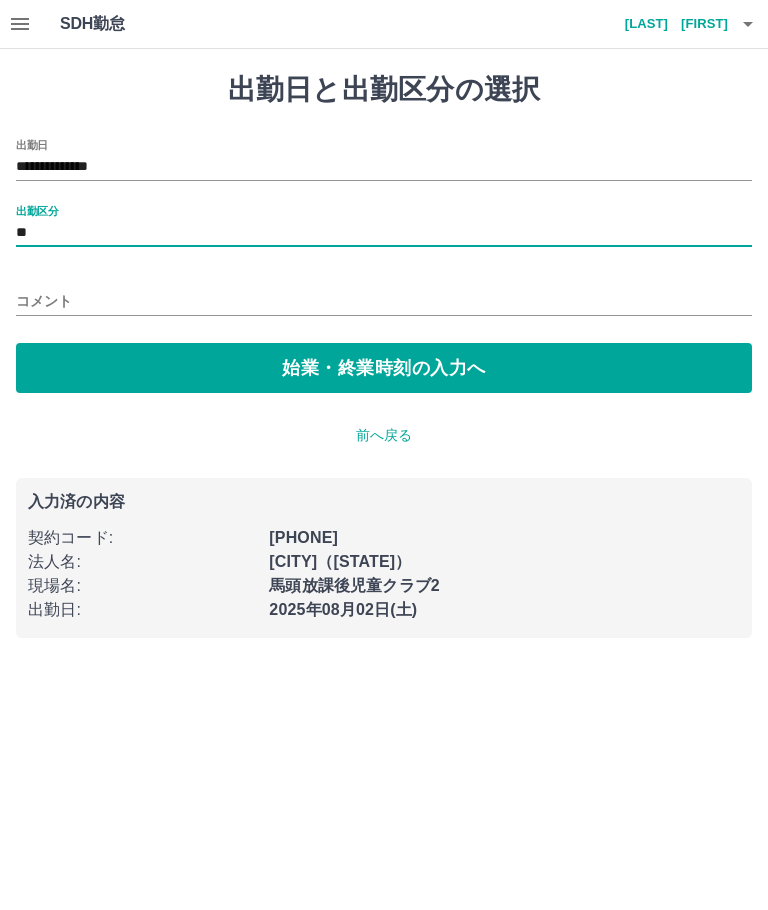 click on "始業・終業時刻の入力へ" at bounding box center [384, 368] 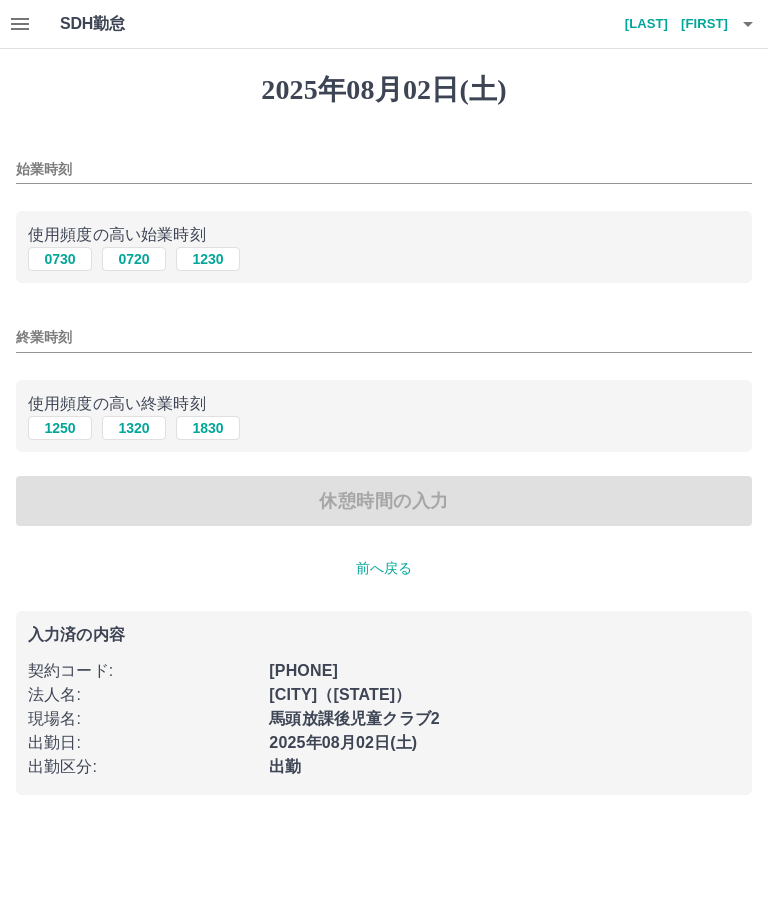 click on "0730" at bounding box center [60, 259] 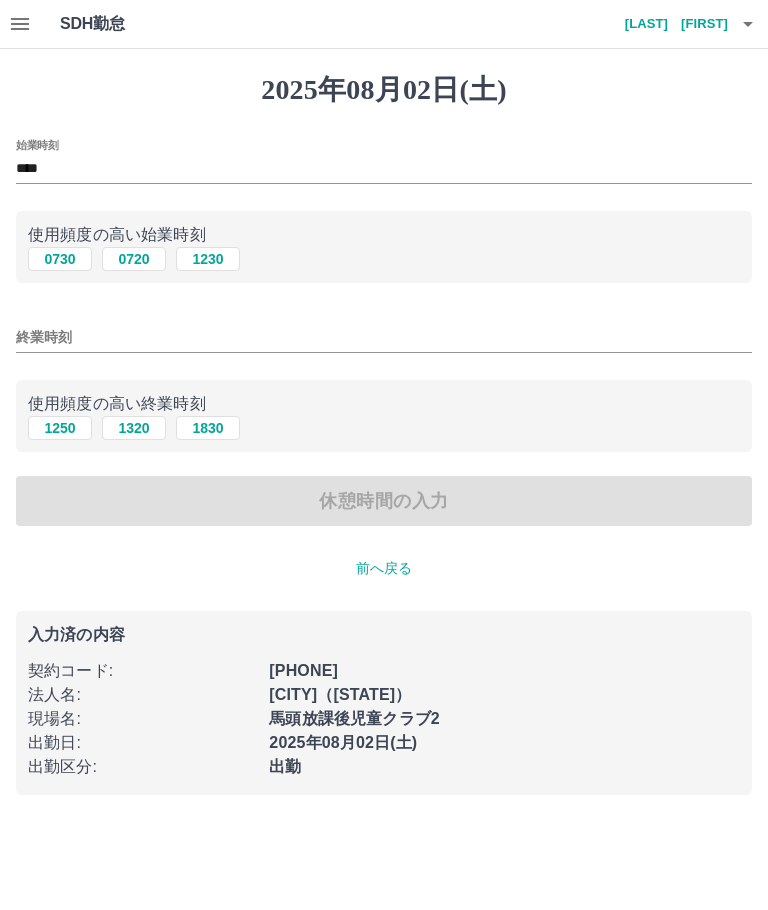 click on "1250" at bounding box center (60, 428) 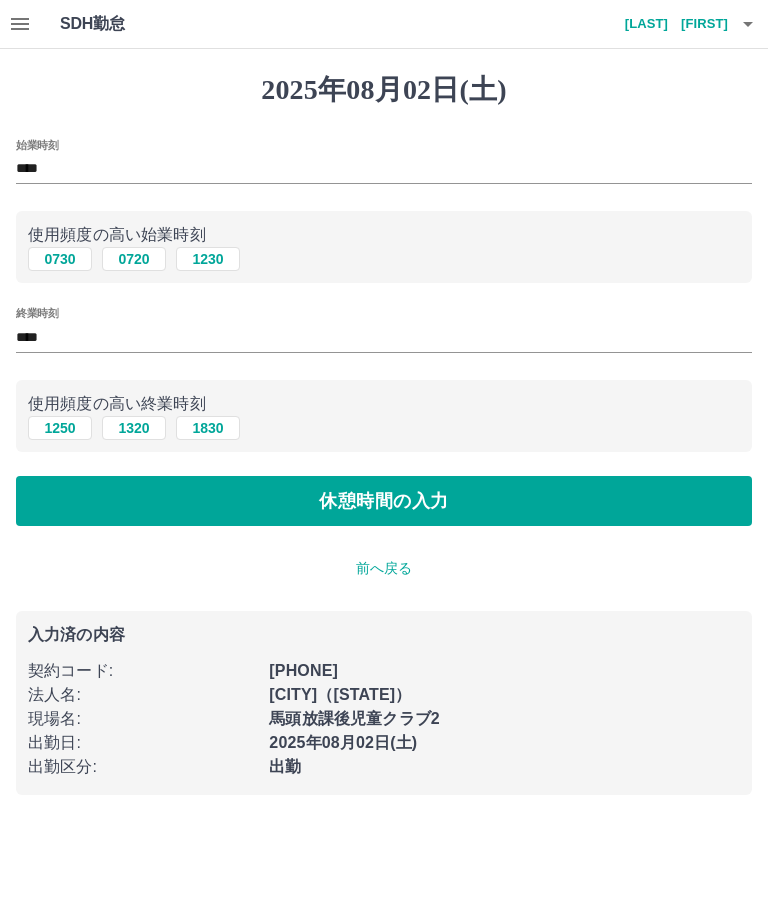 click on "休憩時間の入力" at bounding box center (384, 501) 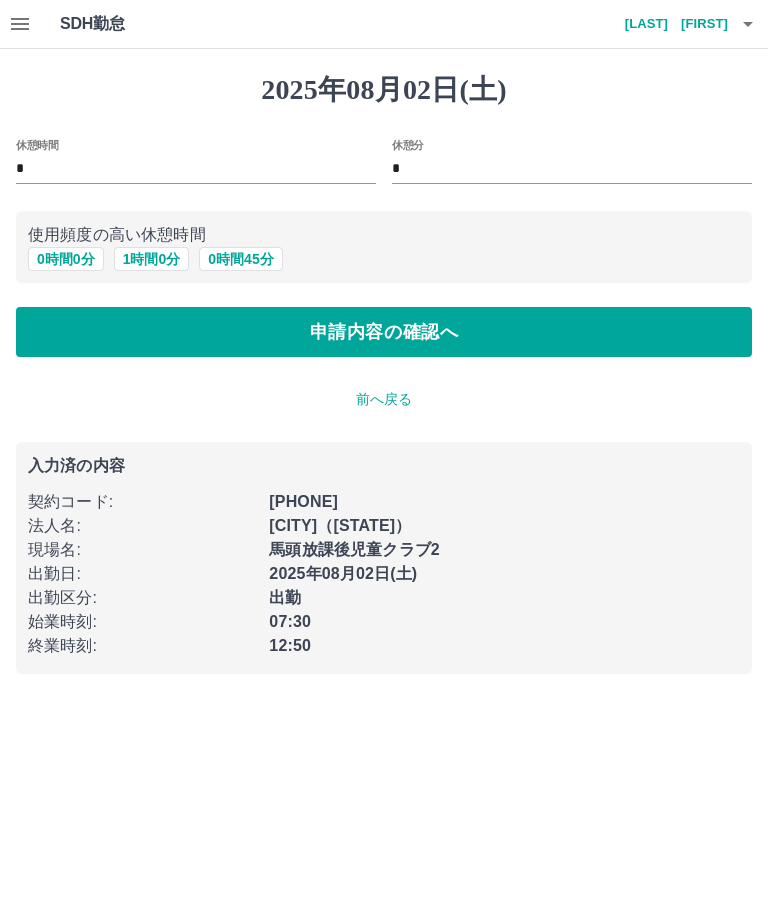 click on "申請内容の確認へ" at bounding box center [384, 332] 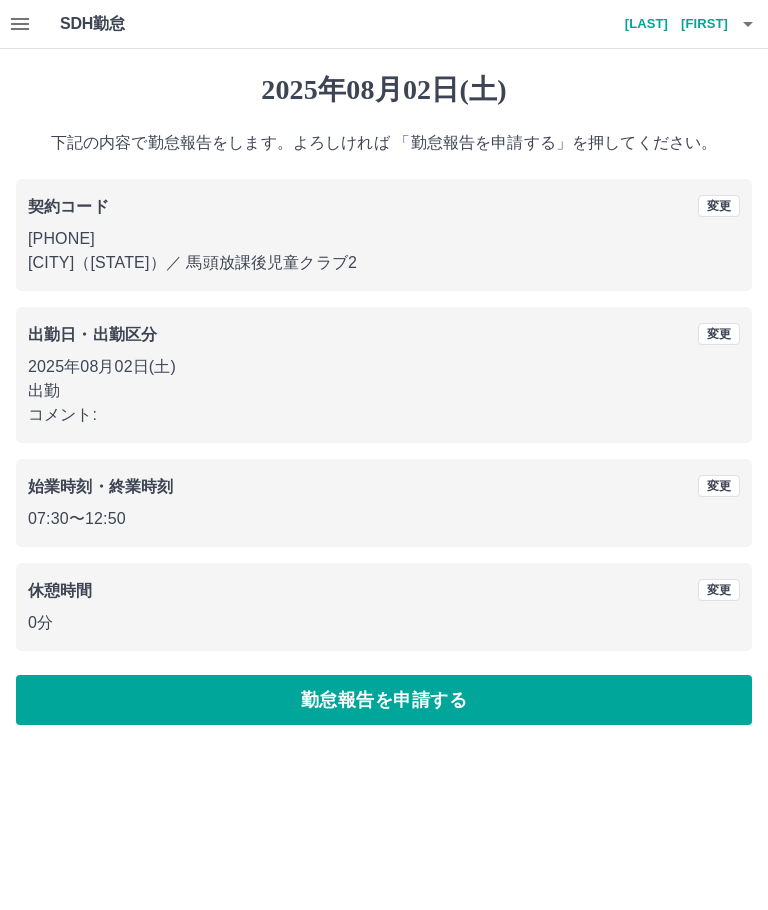 click on "勤怠報告を申請する" at bounding box center (384, 700) 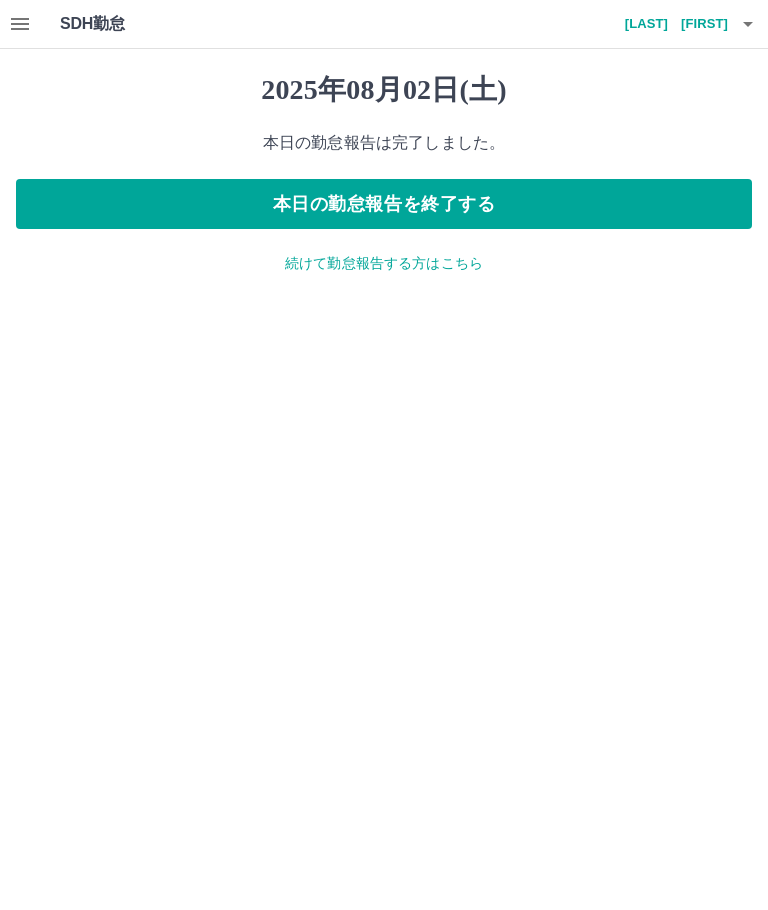 click on "続けて勤怠報告する方はこちら" at bounding box center [384, 263] 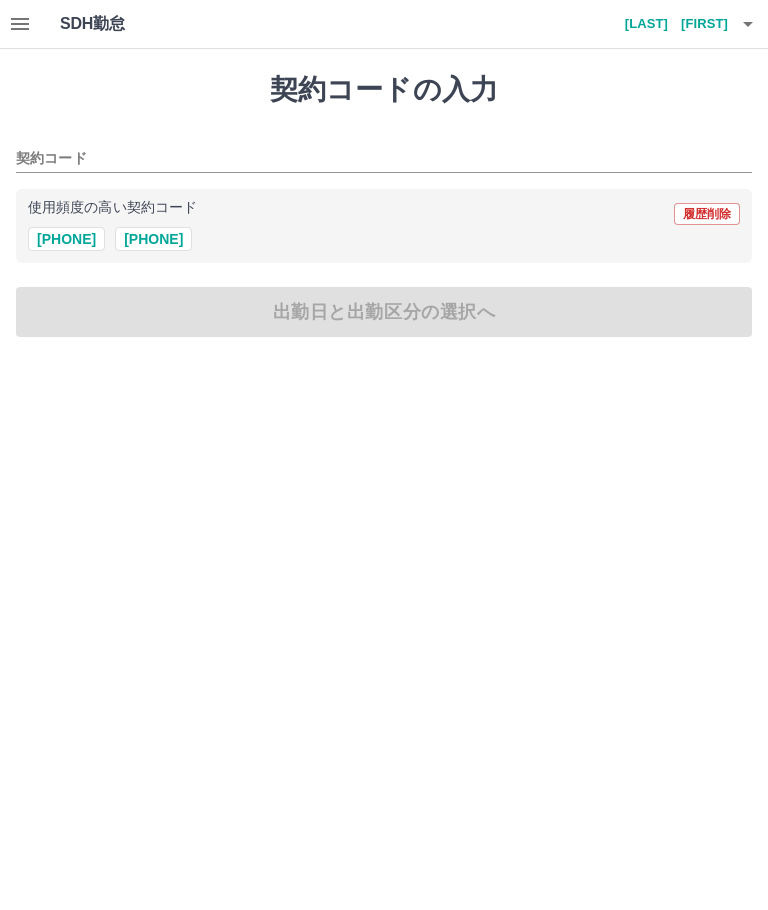 click on "41201002" at bounding box center [66, 239] 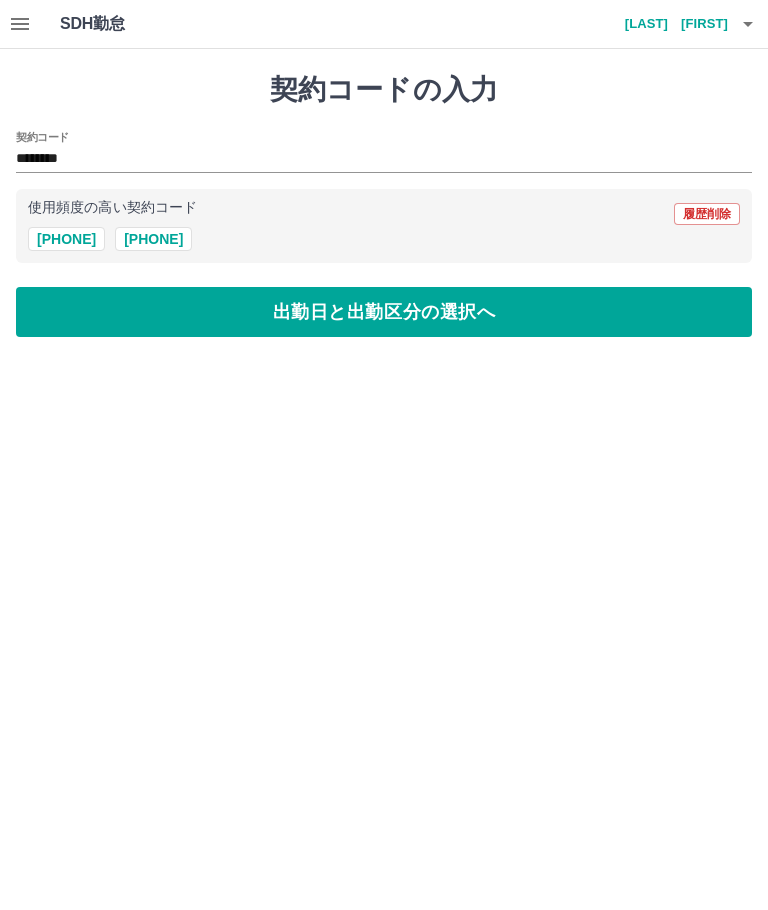 click on "出勤日と出勤区分の選択へ" at bounding box center [384, 312] 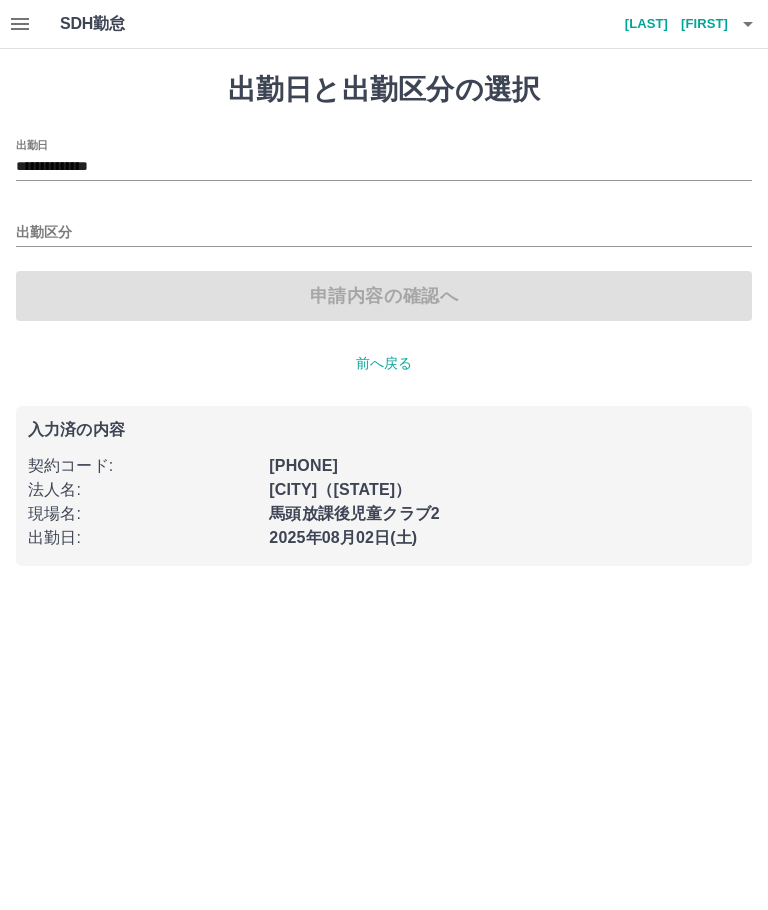 click on "**********" at bounding box center [384, 167] 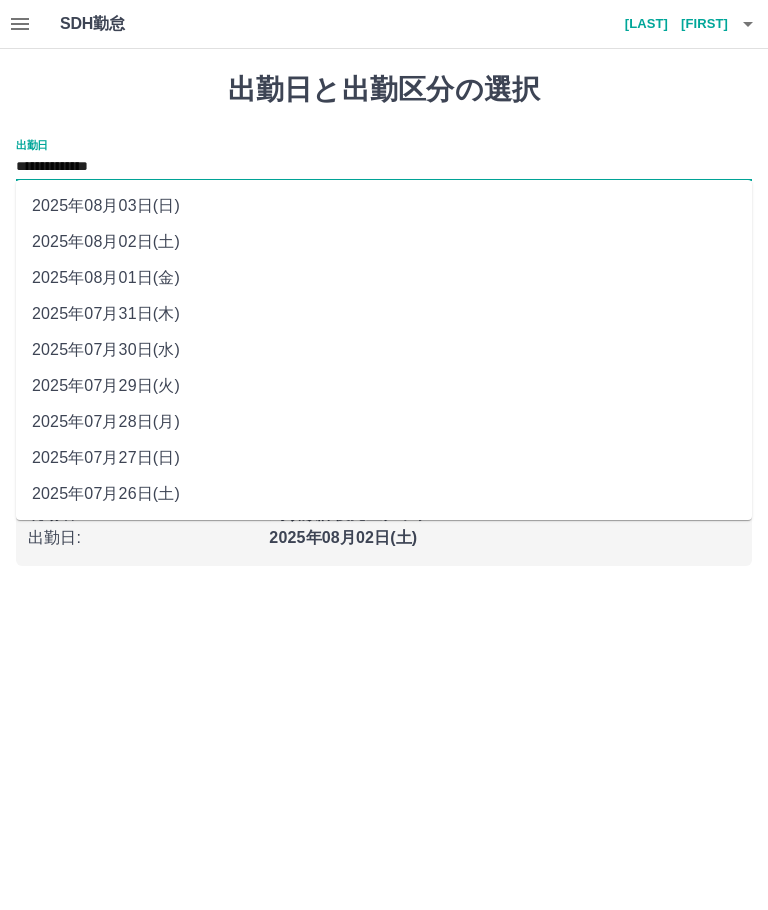 click on "2025年08月03日(日)" at bounding box center [384, 206] 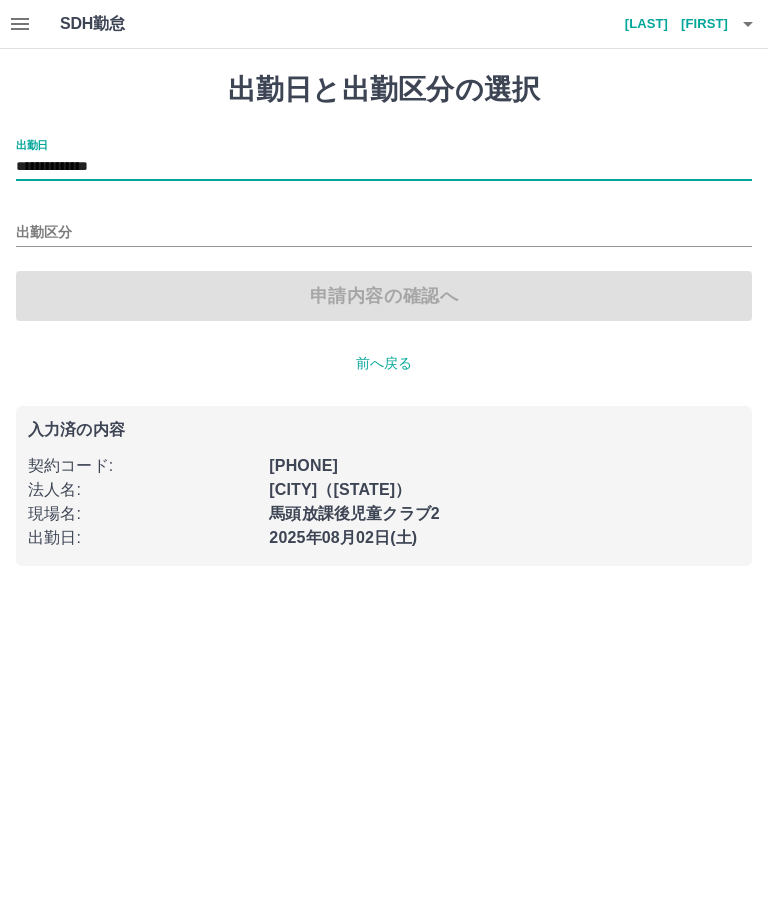 click on "出勤区分" at bounding box center (384, 233) 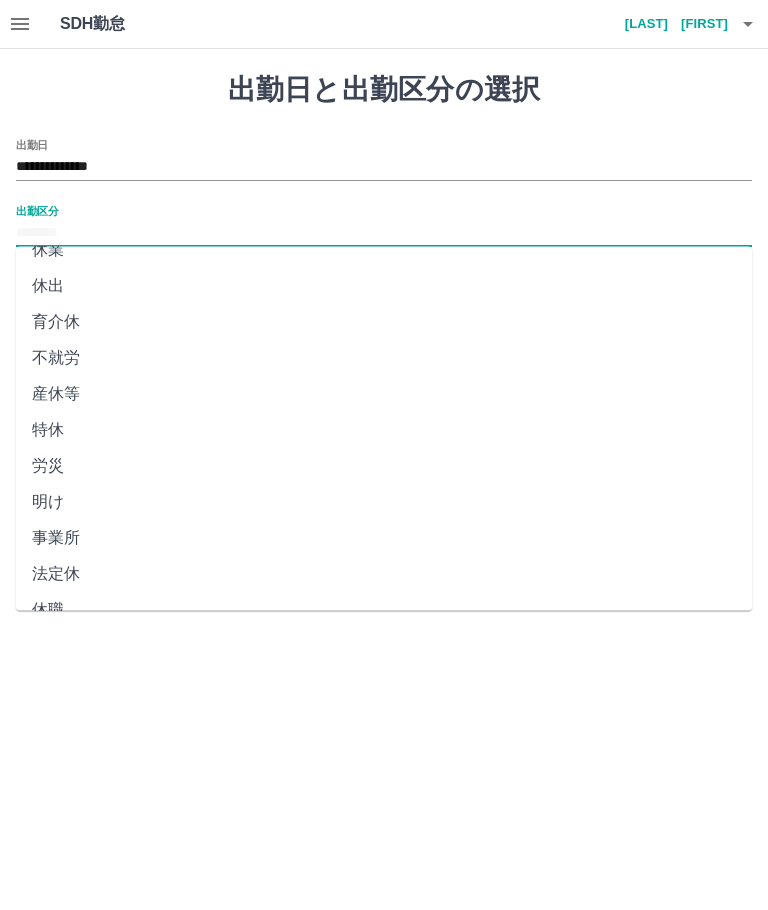 scroll, scrollTop: 272, scrollLeft: 0, axis: vertical 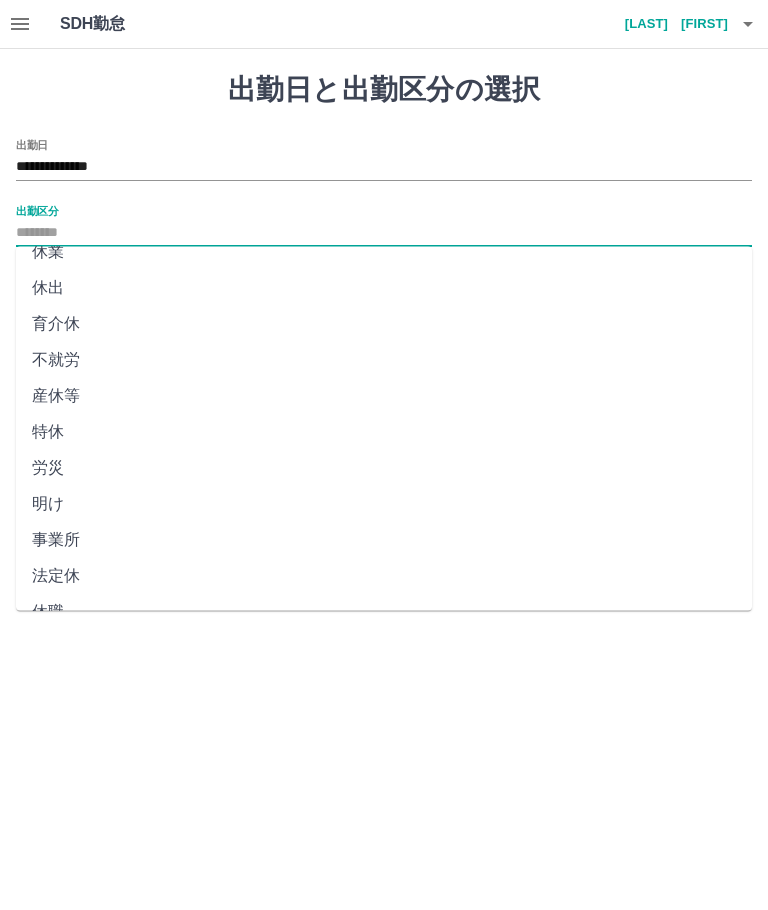 click on "法定休" at bounding box center [384, 577] 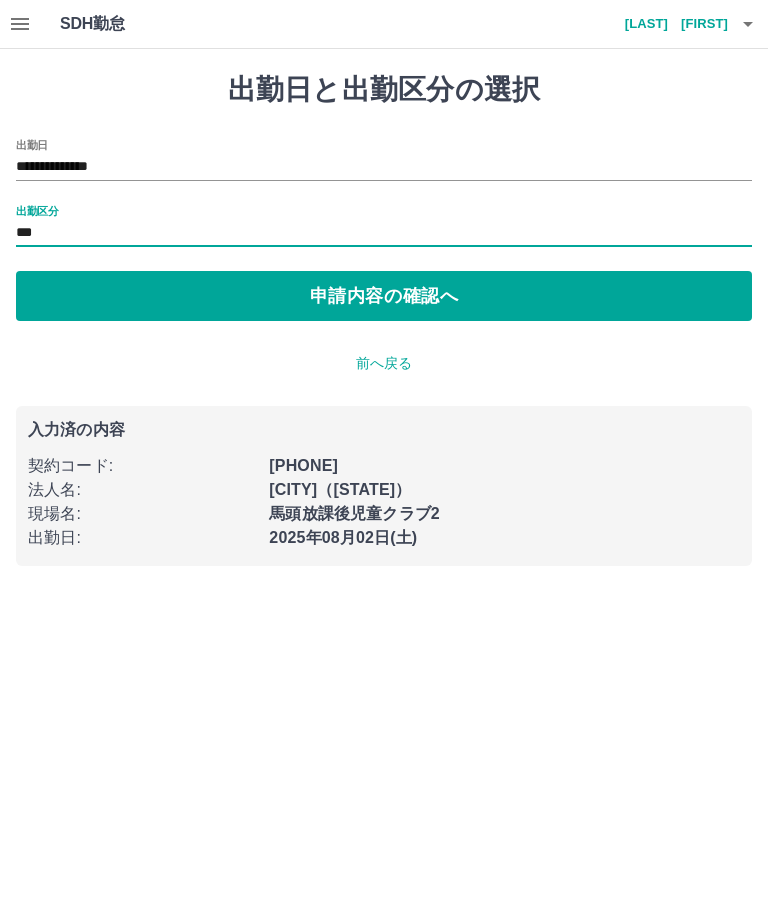 click on "申請内容の確認へ" at bounding box center (384, 296) 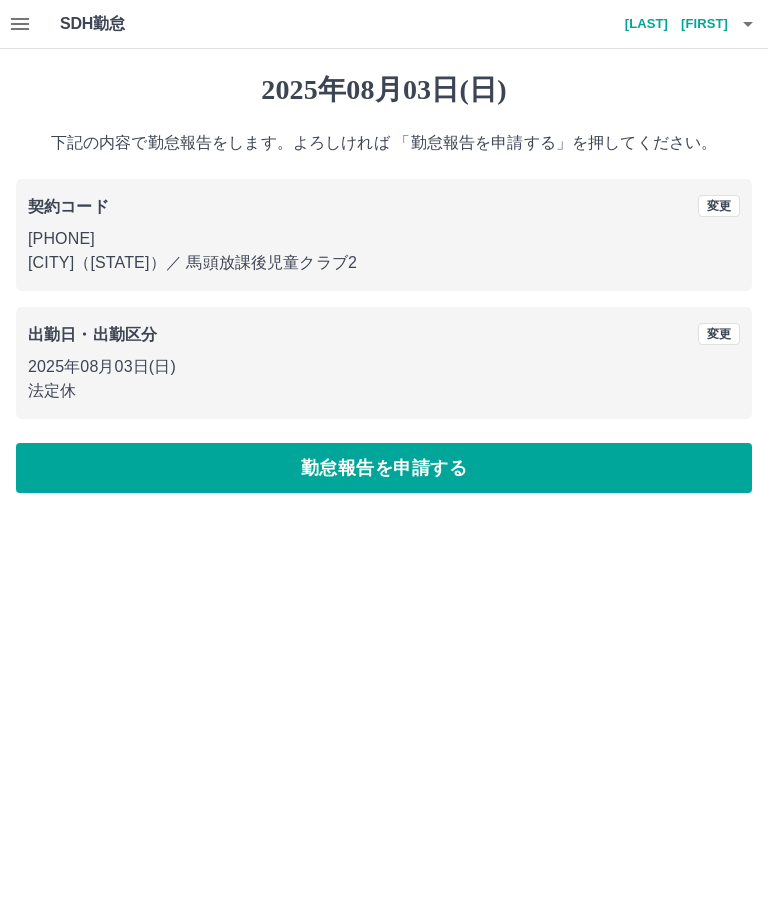 click on "勤怠報告を申請する" at bounding box center [384, 468] 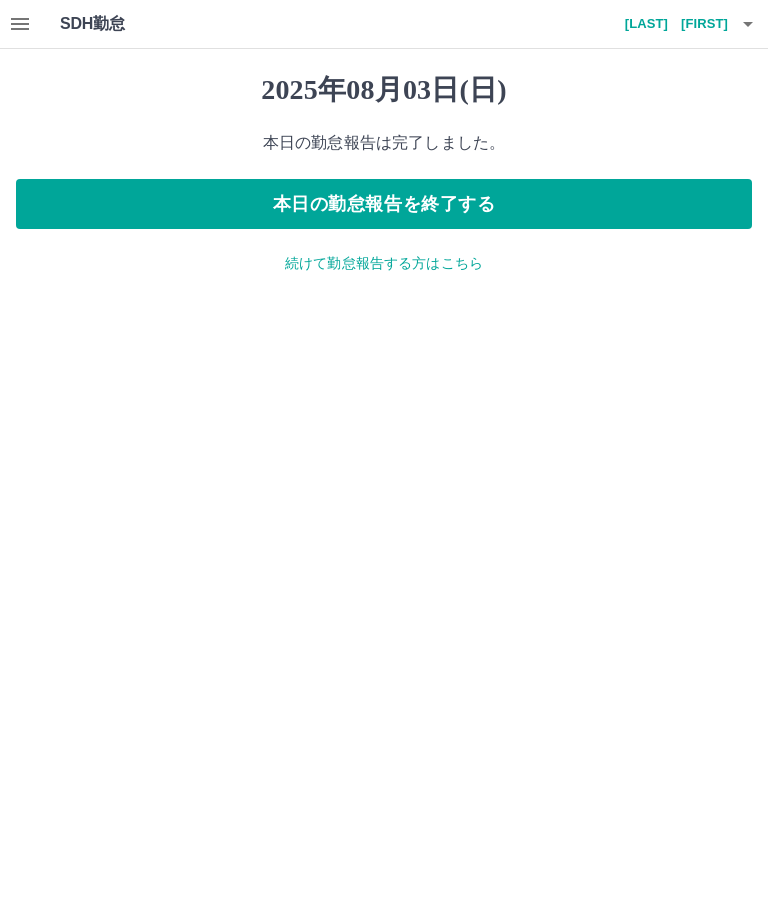 click on "本日の勤怠報告を終了する" at bounding box center (384, 204) 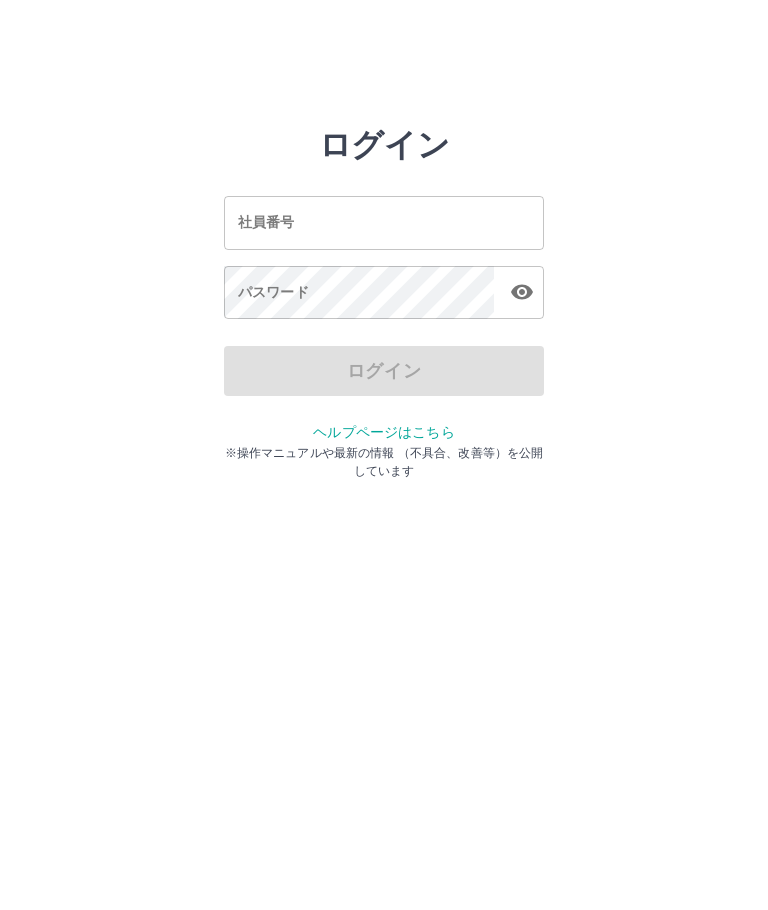 scroll, scrollTop: 0, scrollLeft: 0, axis: both 